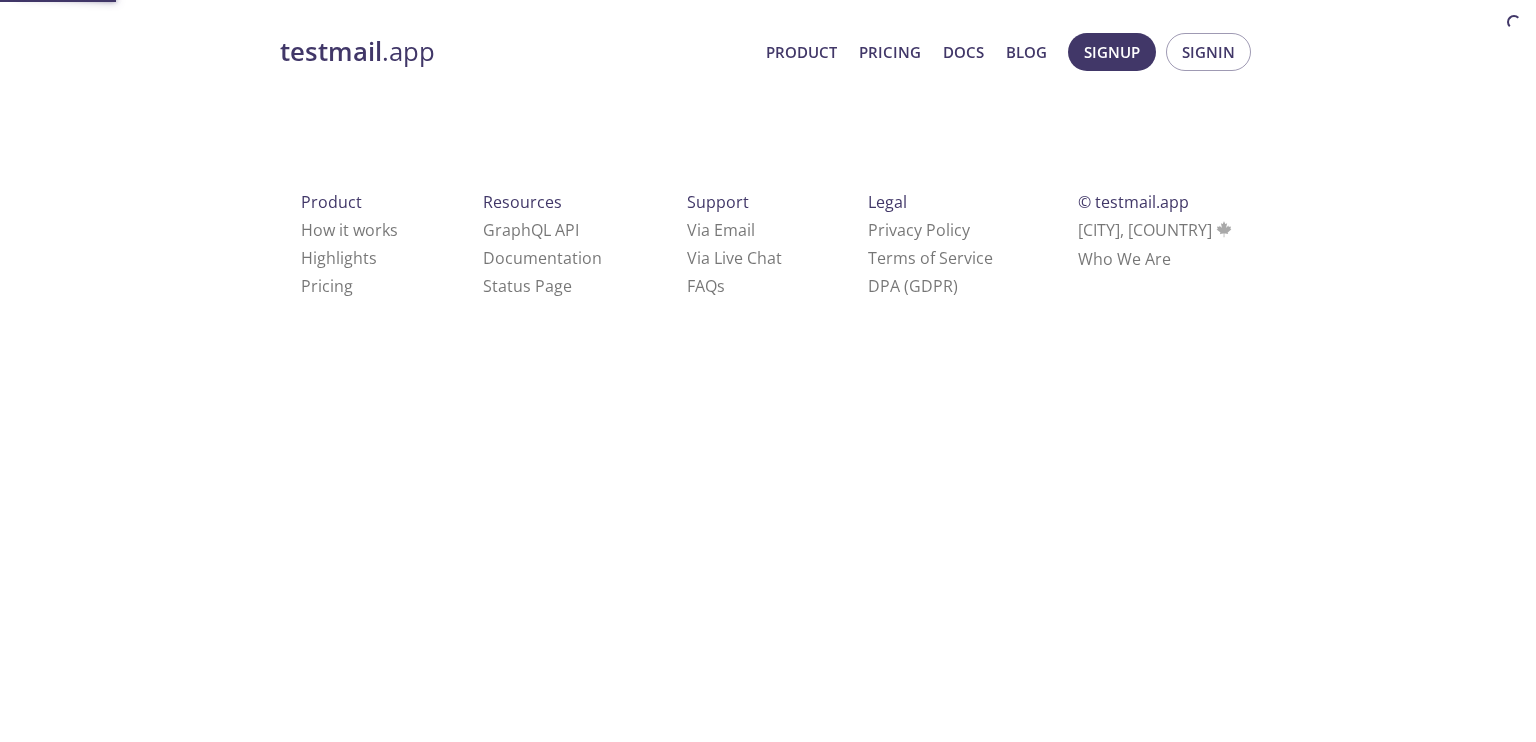 scroll, scrollTop: 0, scrollLeft: 0, axis: both 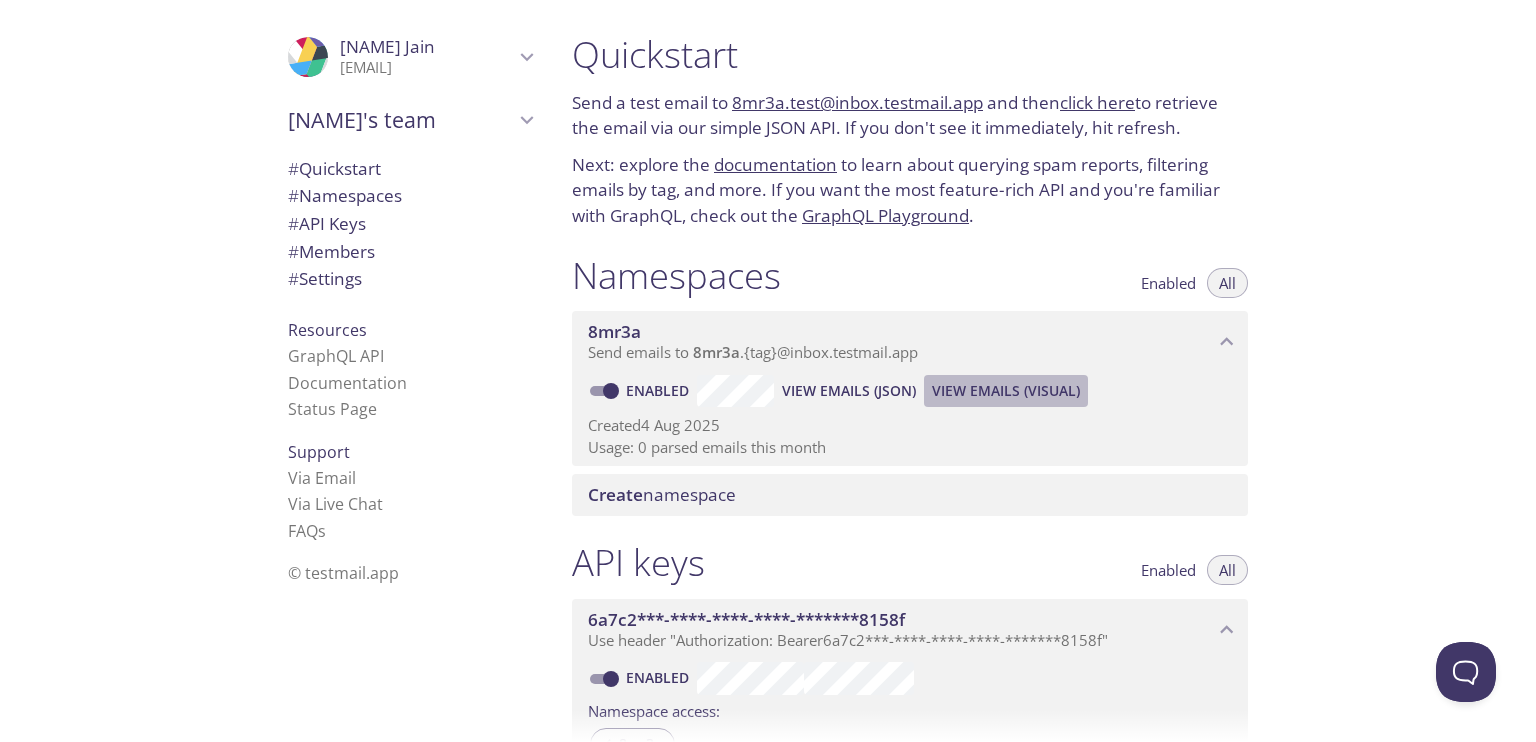 click on "View Emails (Visual)" at bounding box center (1006, 391) 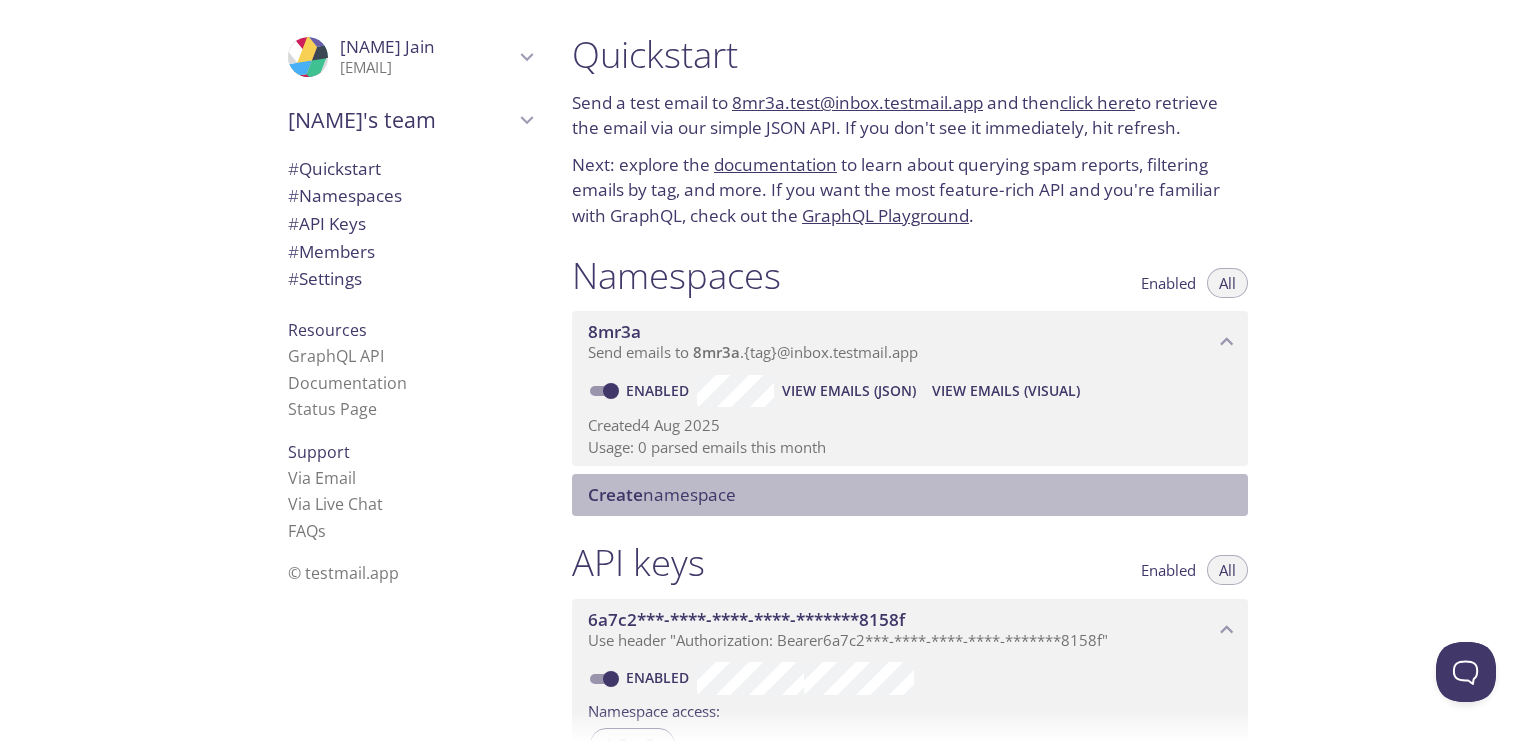 click on "Create  namespace" at bounding box center [662, 494] 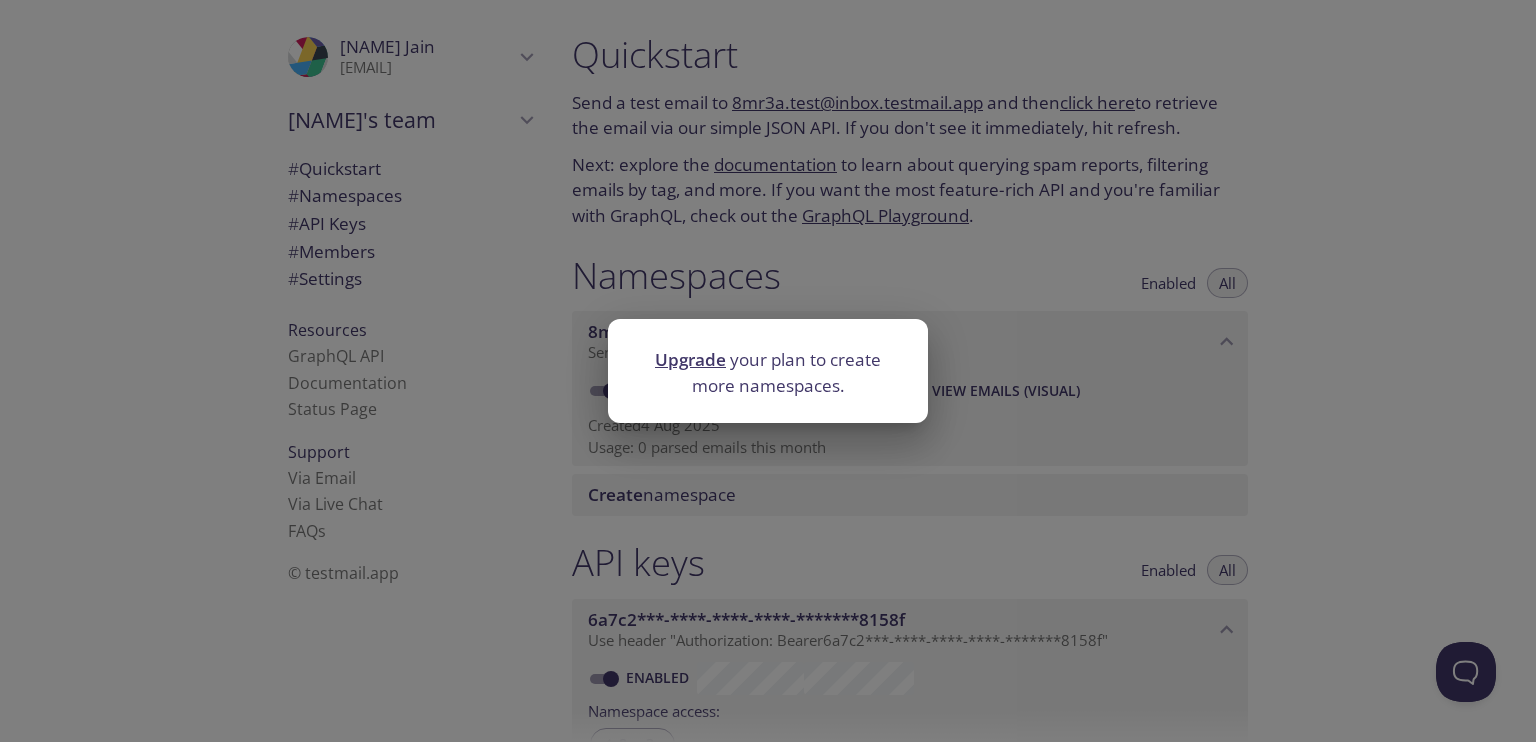 click on "Upgrade   your plan to create more namespaces." at bounding box center (768, 371) 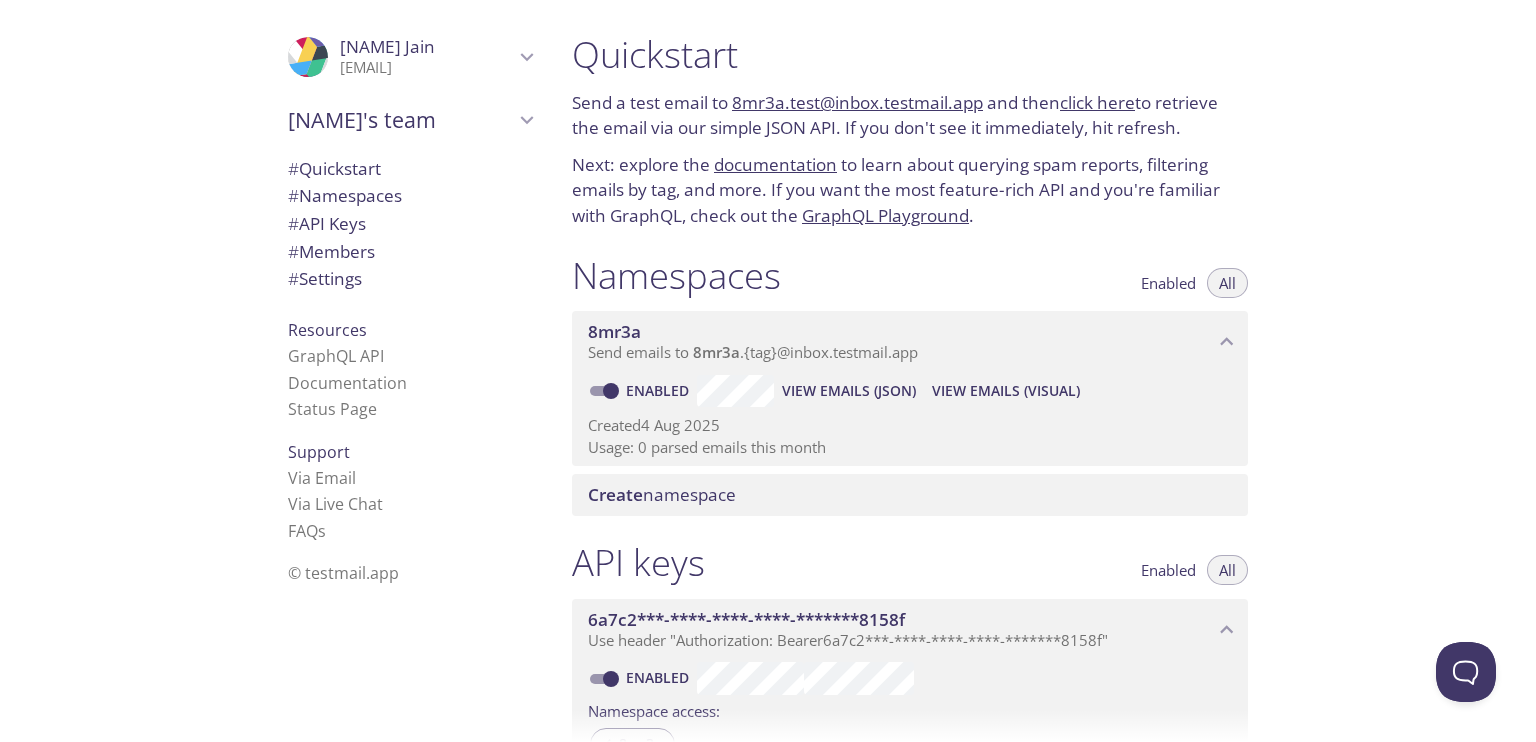 click 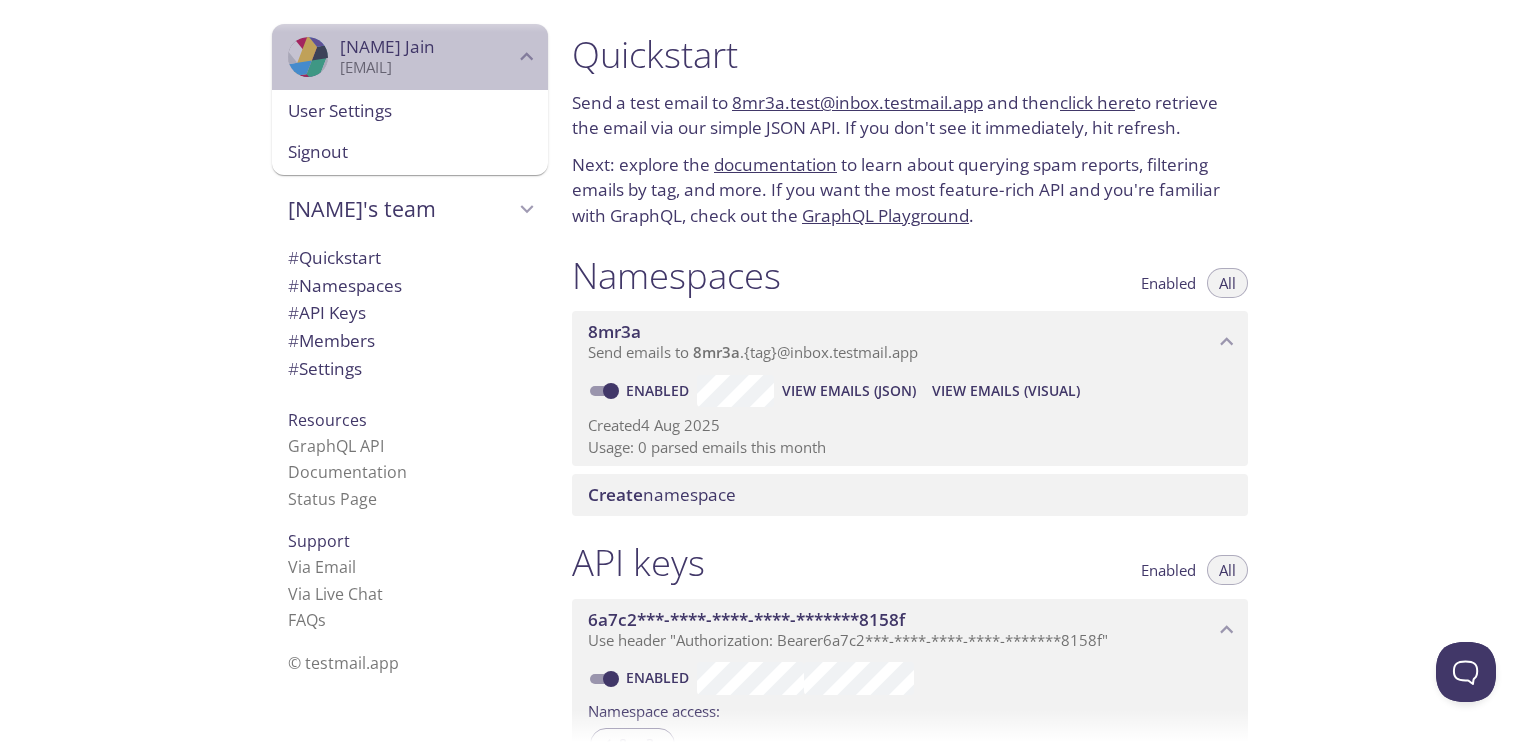 click 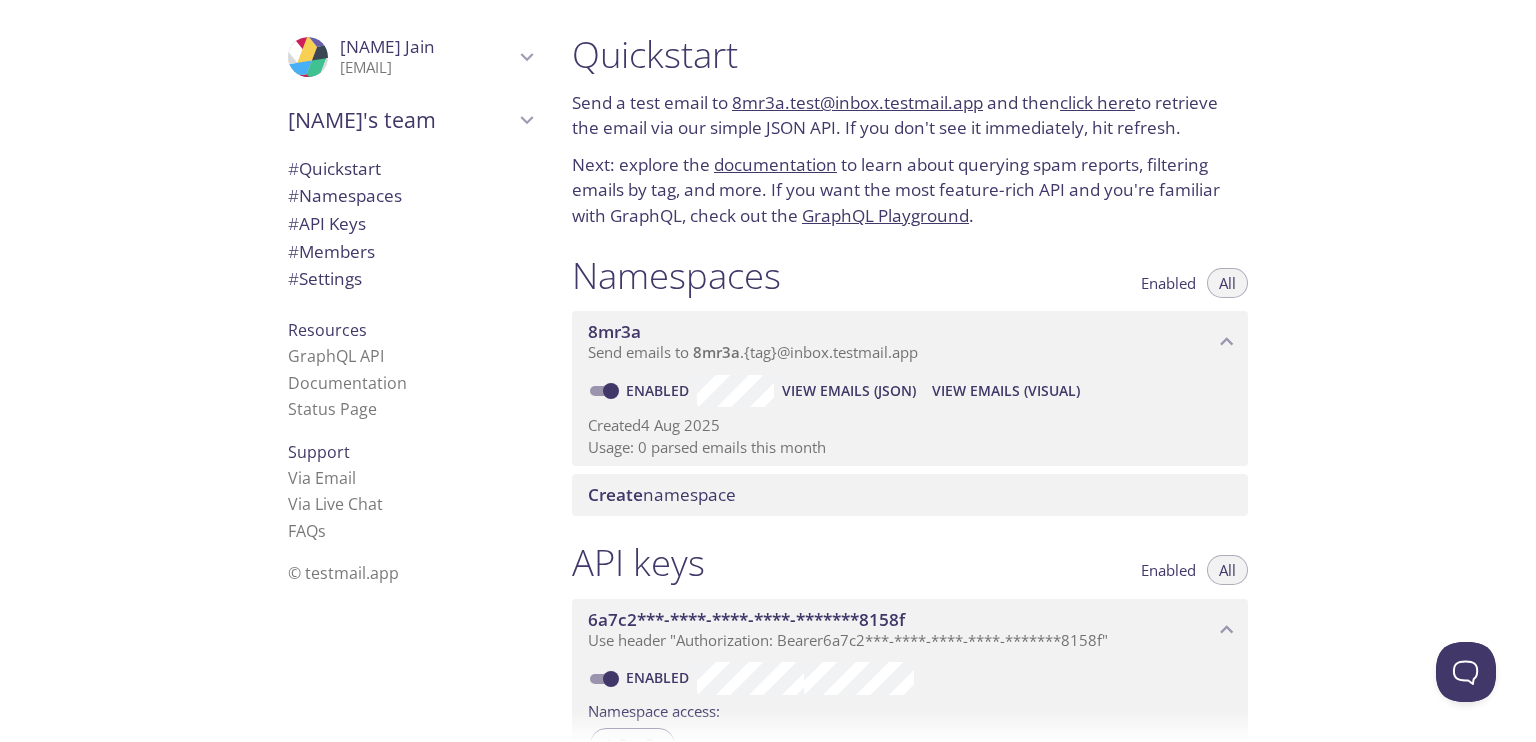 click on "[EMAIL]" at bounding box center [427, 68] 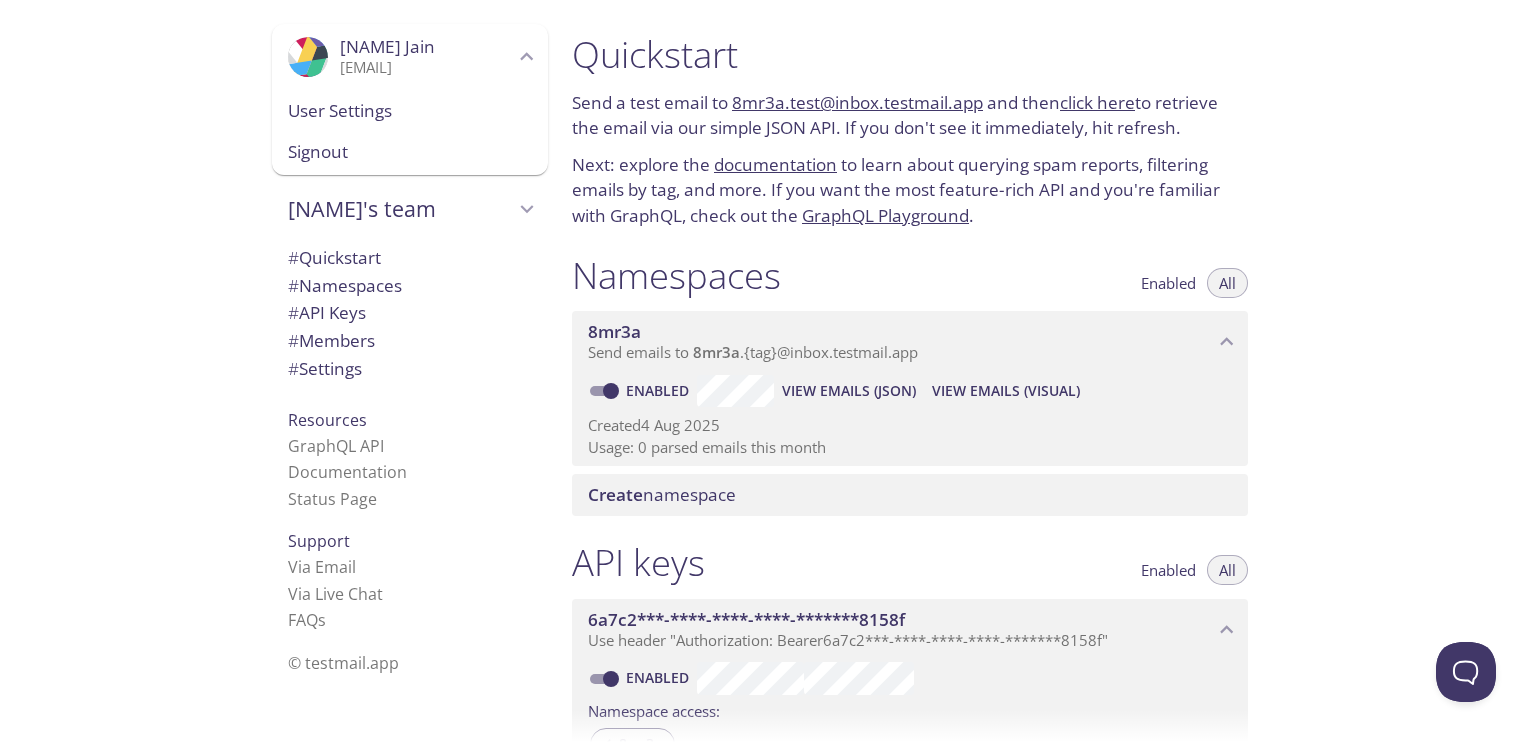 click on "User Settings" at bounding box center [410, 111] 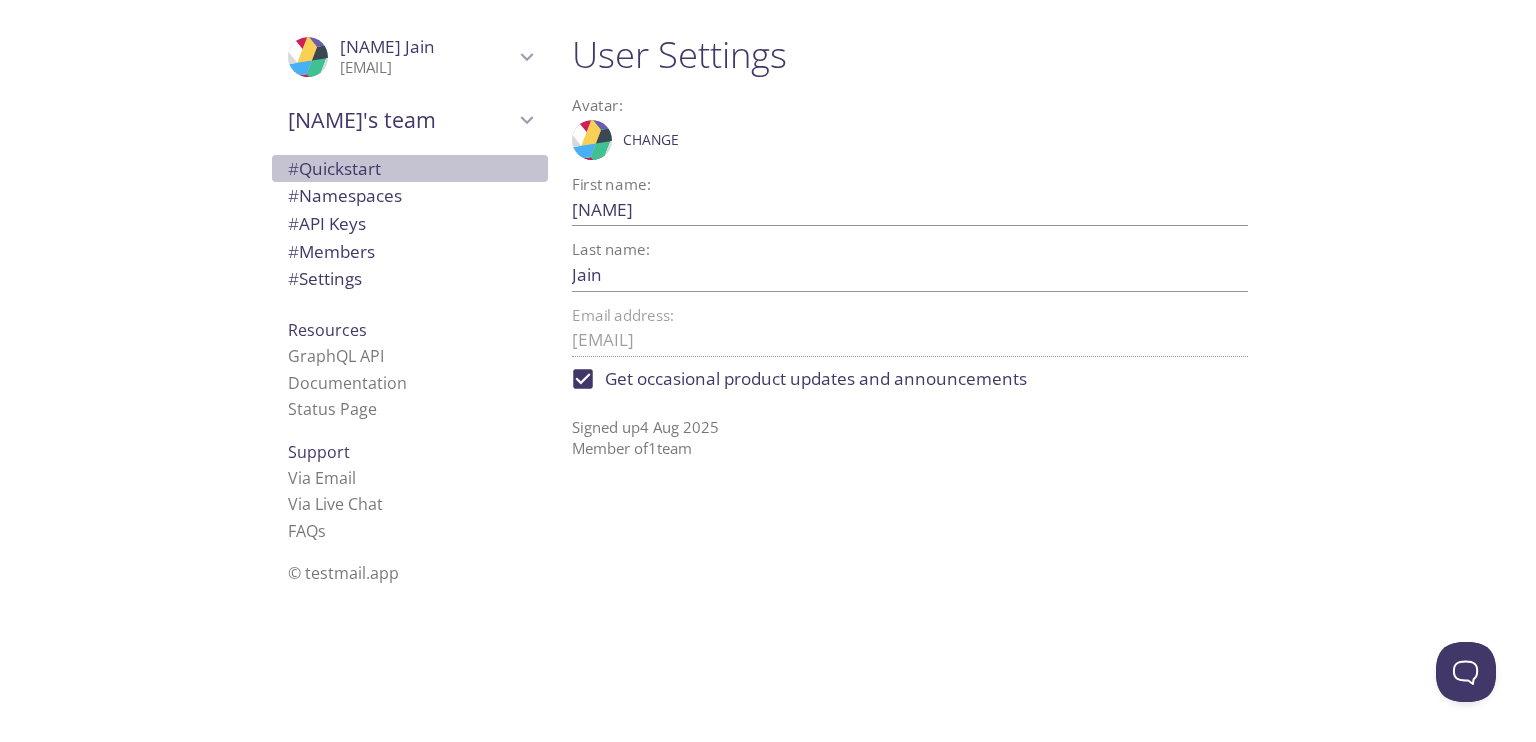 click on "#  Quickstart" at bounding box center (334, 168) 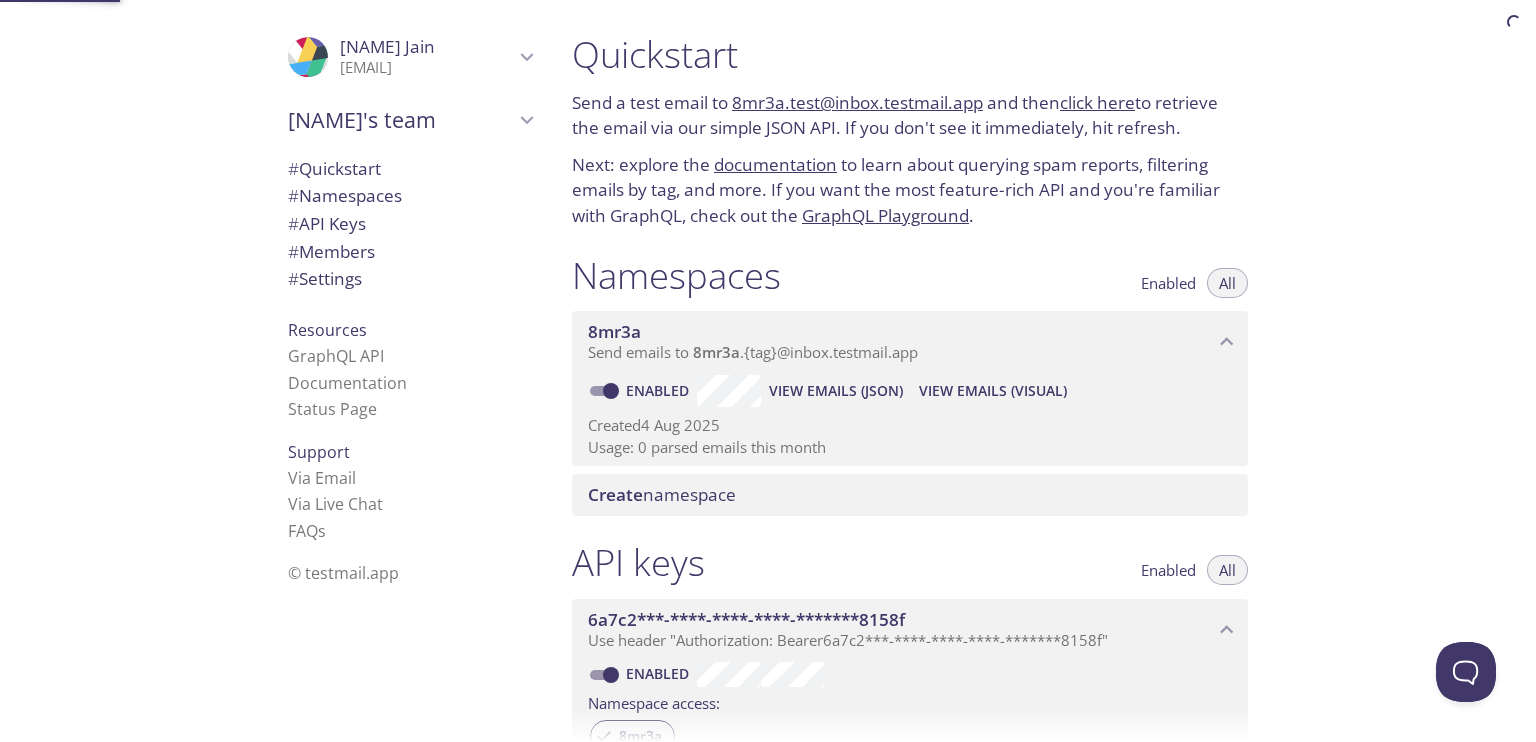scroll, scrollTop: 32, scrollLeft: 0, axis: vertical 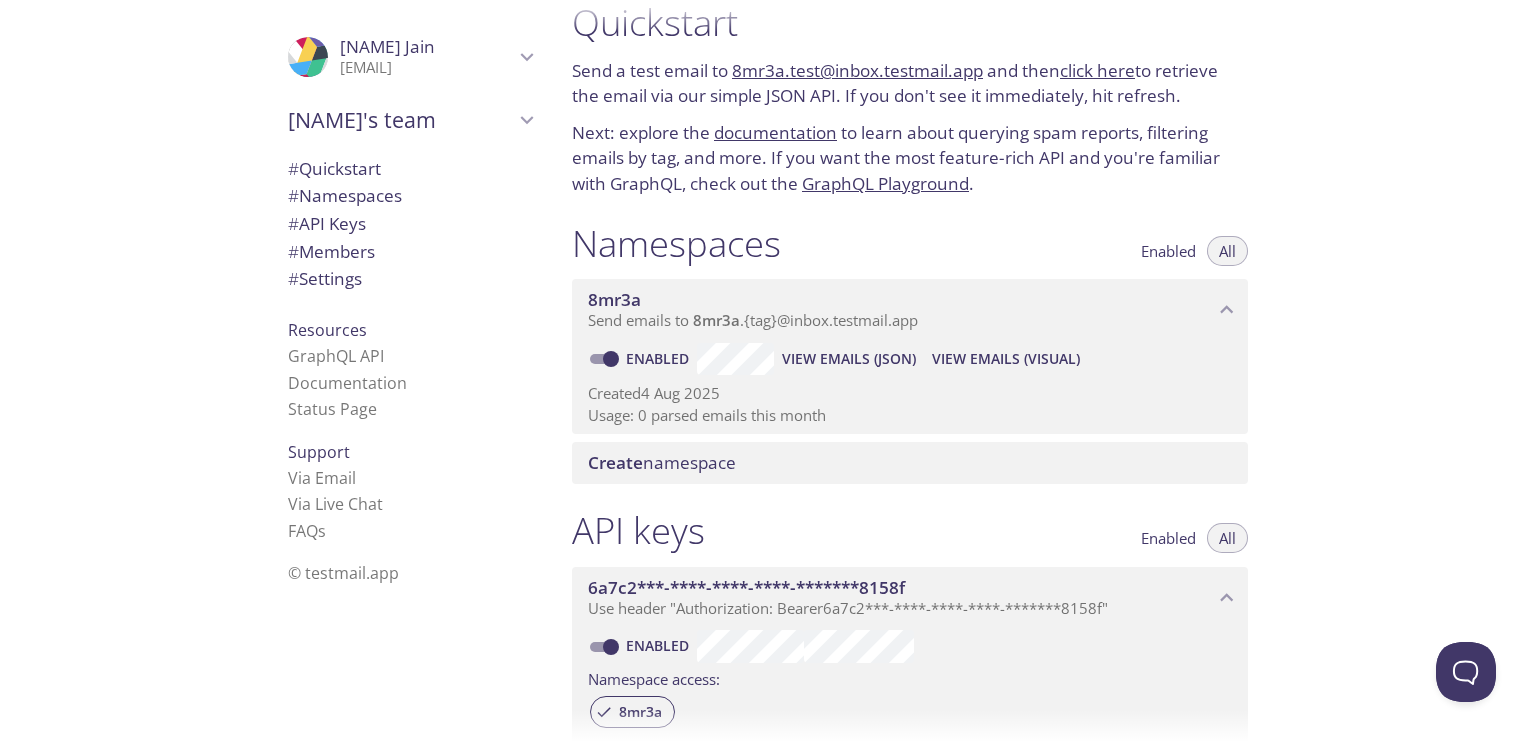 click on "click here" at bounding box center [1097, 70] 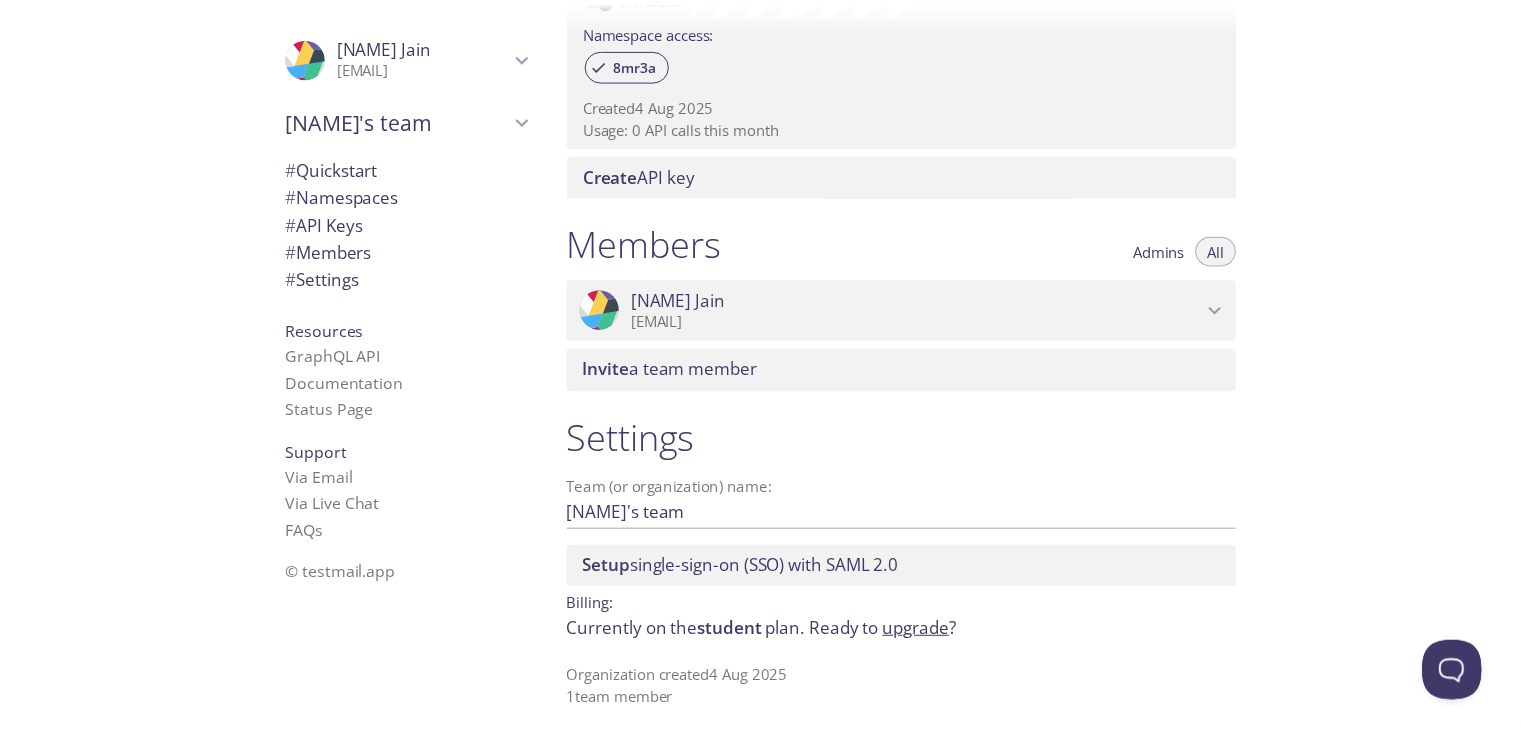 scroll, scrollTop: 0, scrollLeft: 0, axis: both 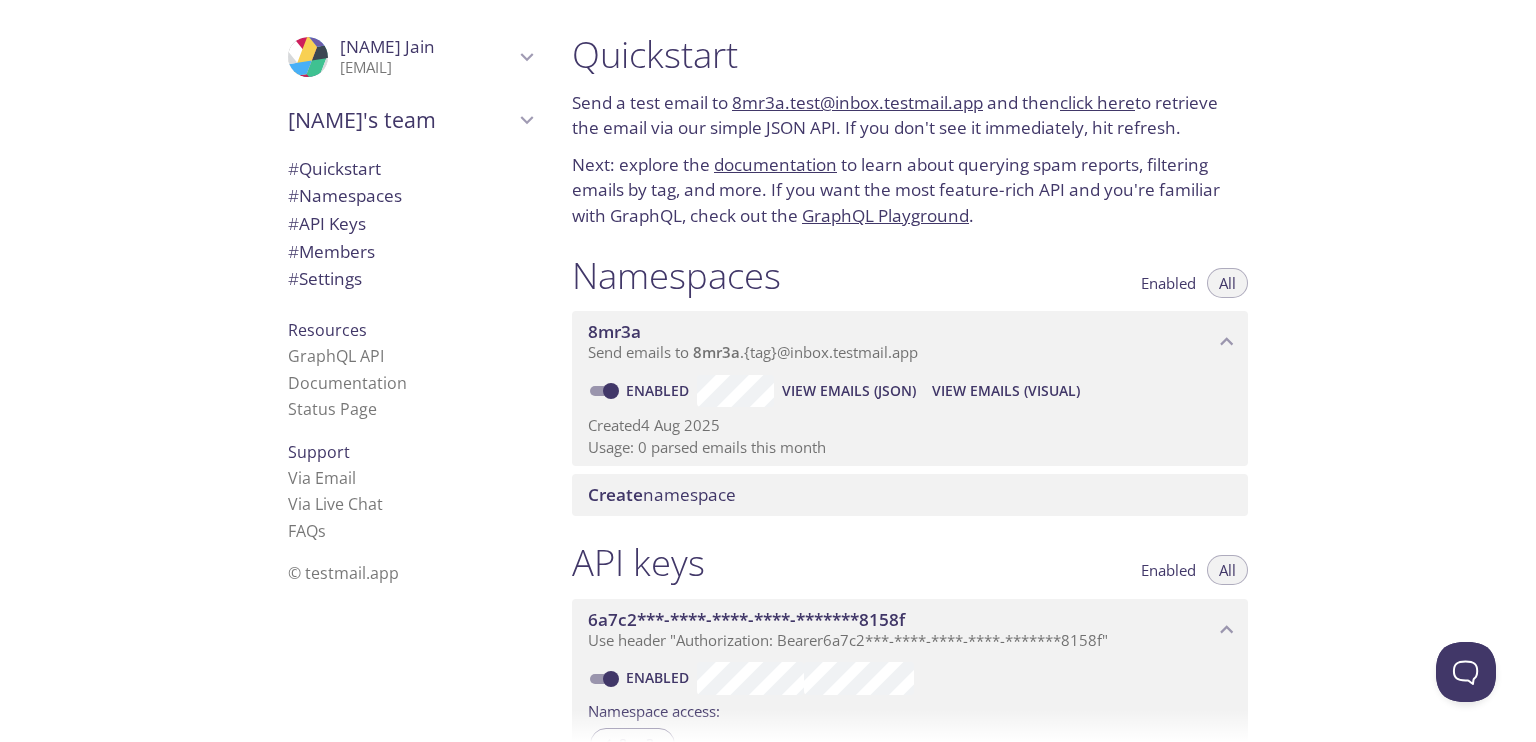 click on "Enabled" at bounding box center [1168, 283] 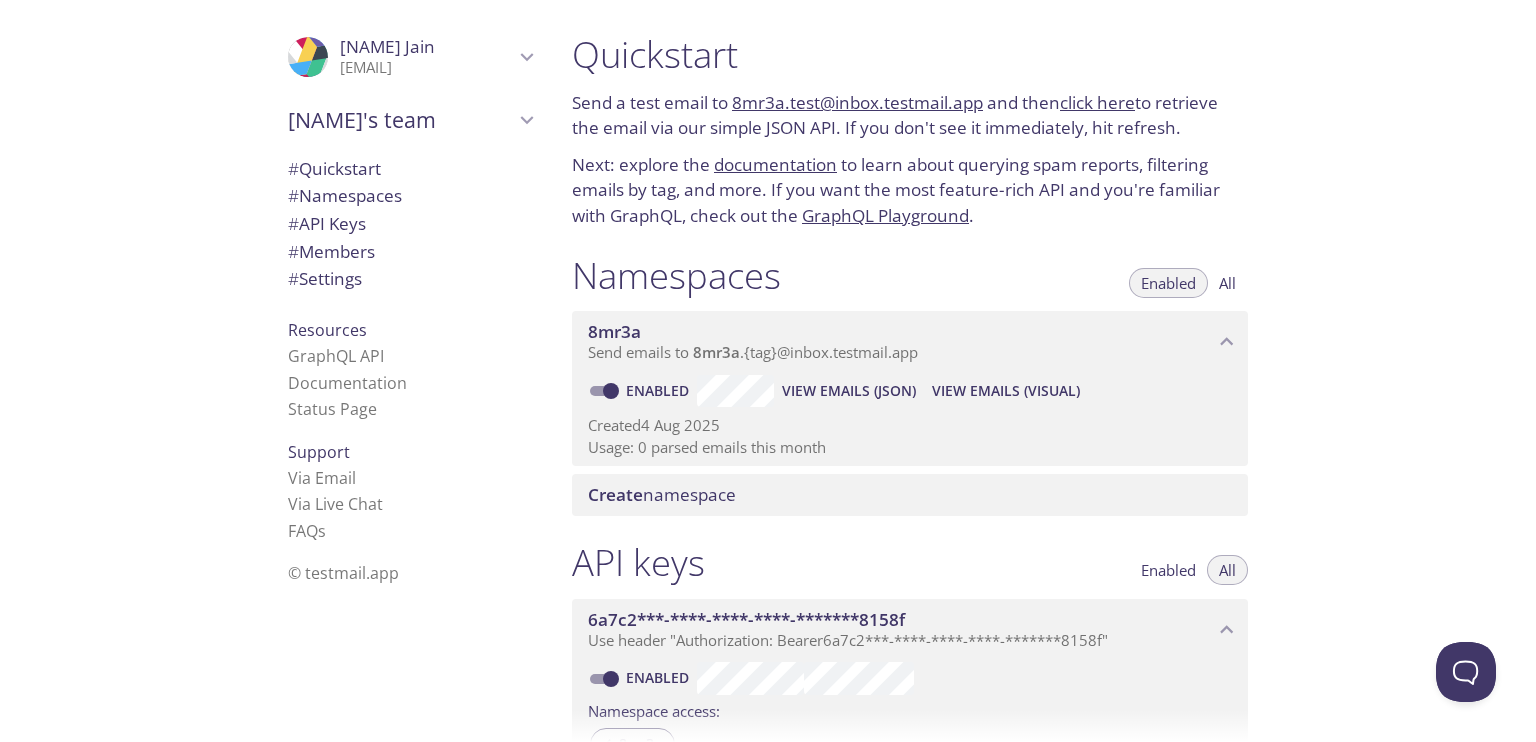 click on "Create  namespace" at bounding box center [662, 494] 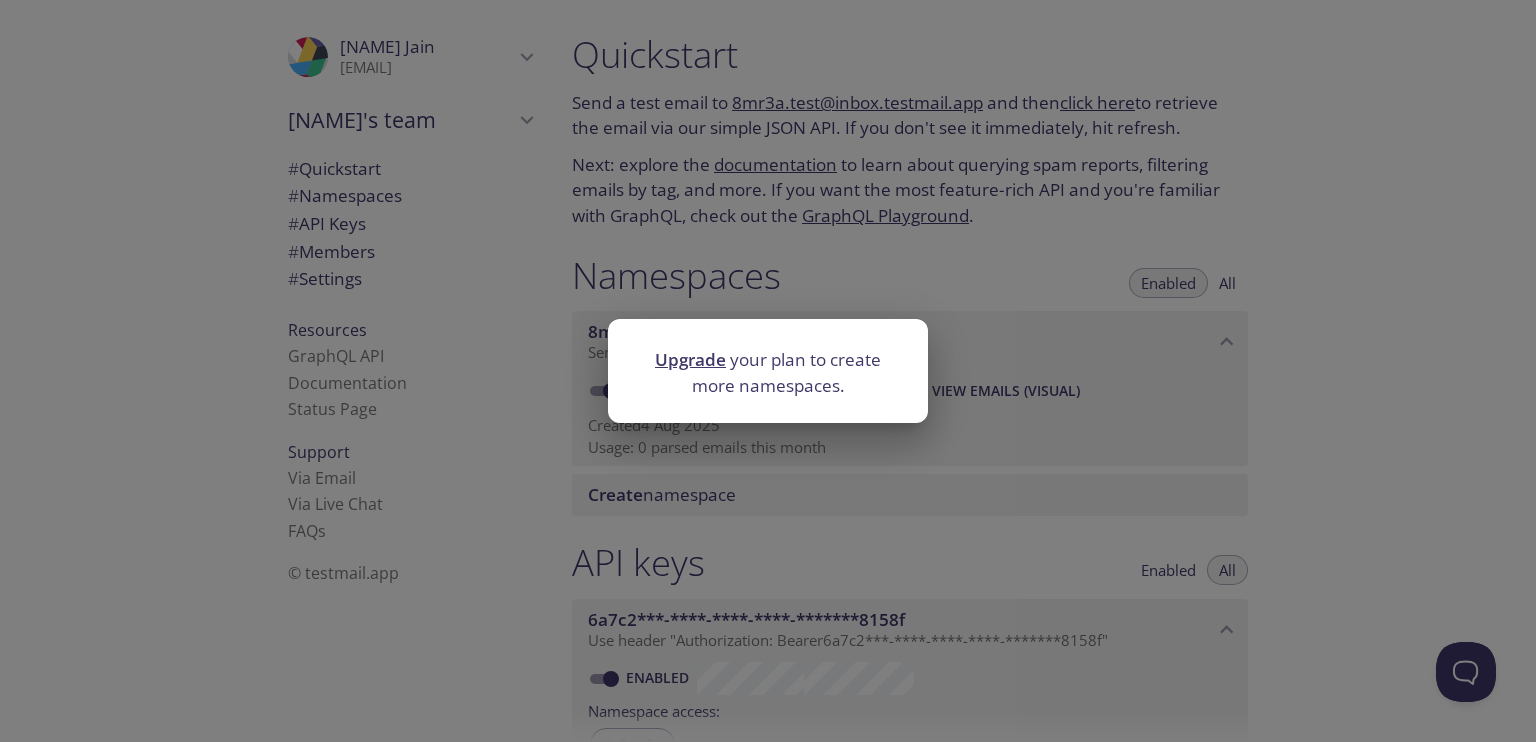 click on "Upgrade" at bounding box center [690, 359] 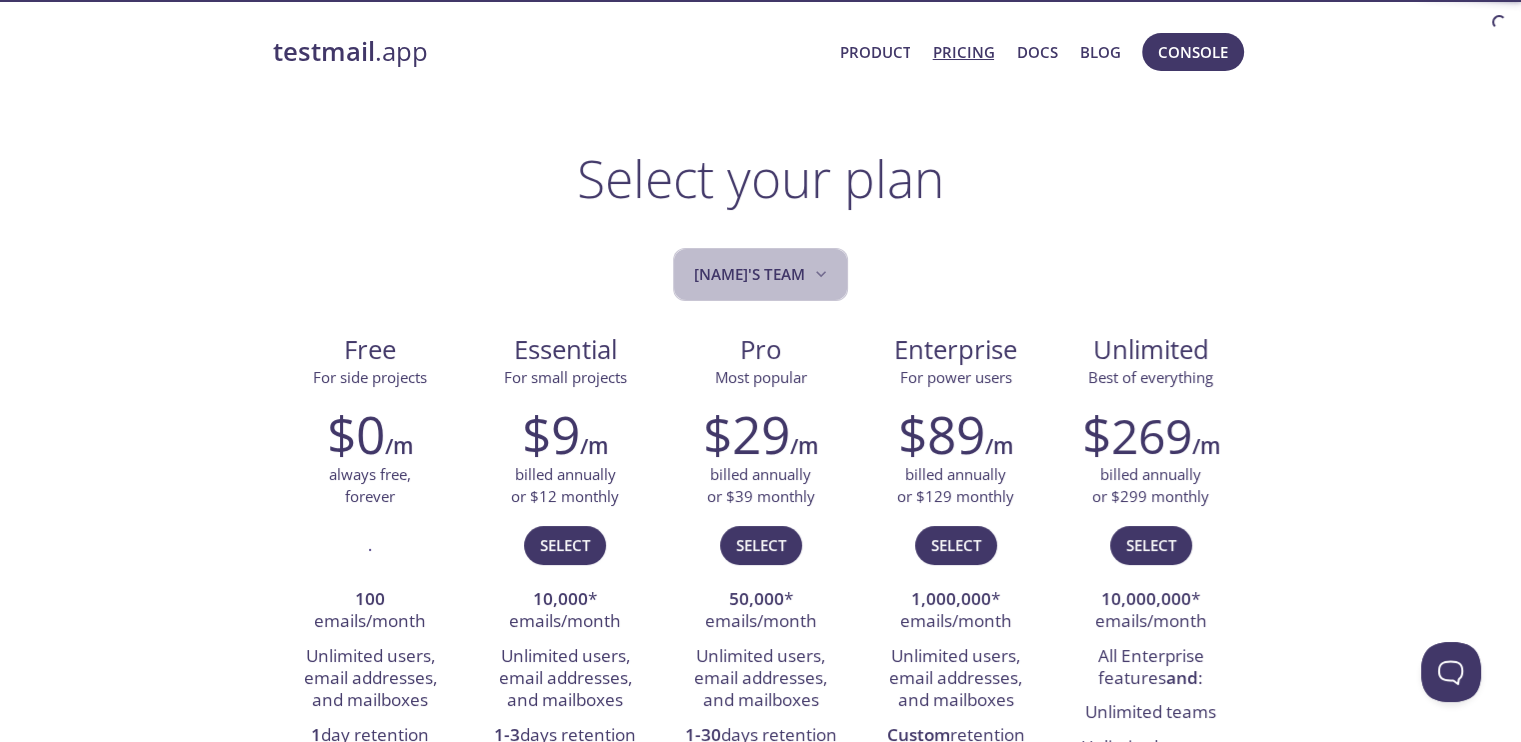 click on "[NAME]'s team" at bounding box center [762, 274] 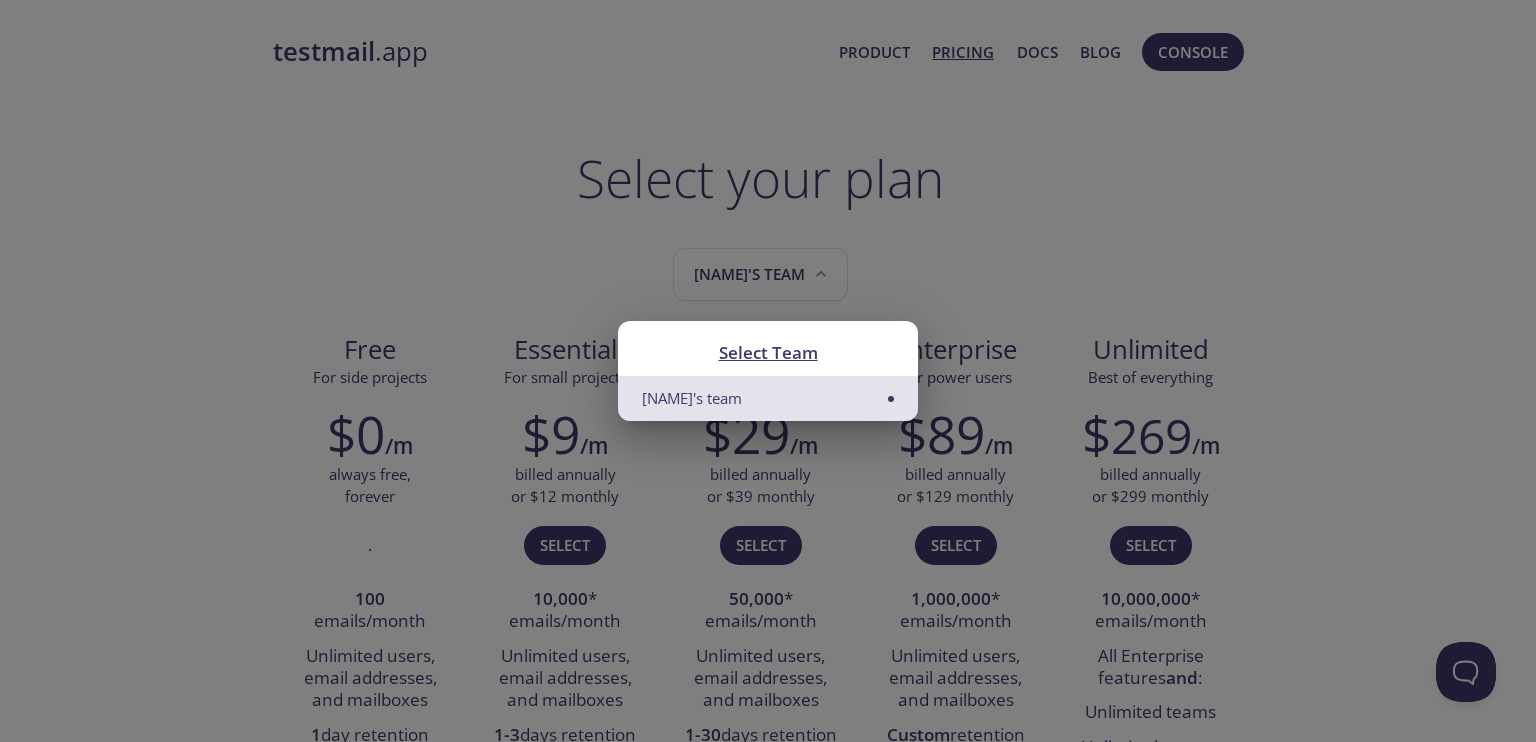click on "Select Team Naman's team" at bounding box center [768, 371] 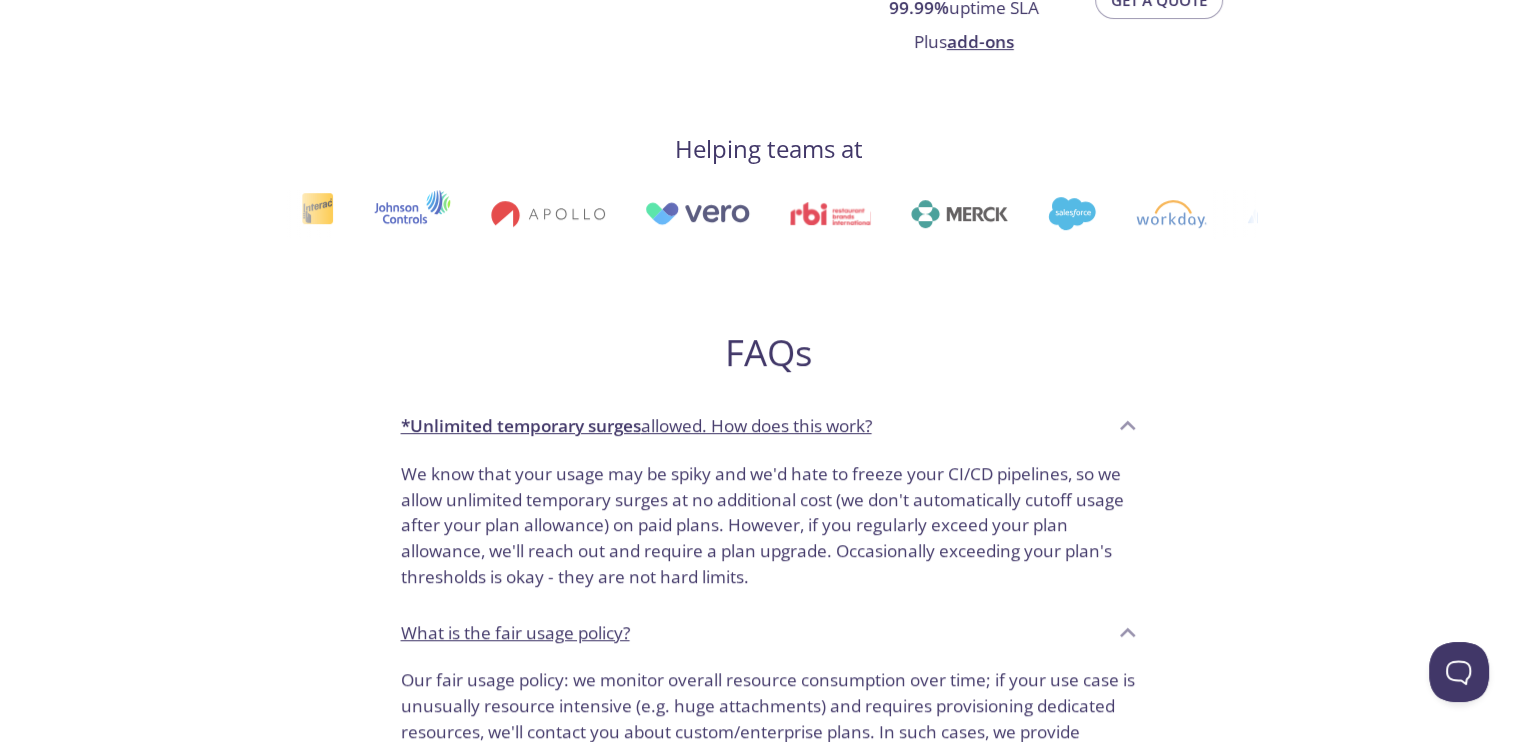 scroll, scrollTop: 0, scrollLeft: 0, axis: both 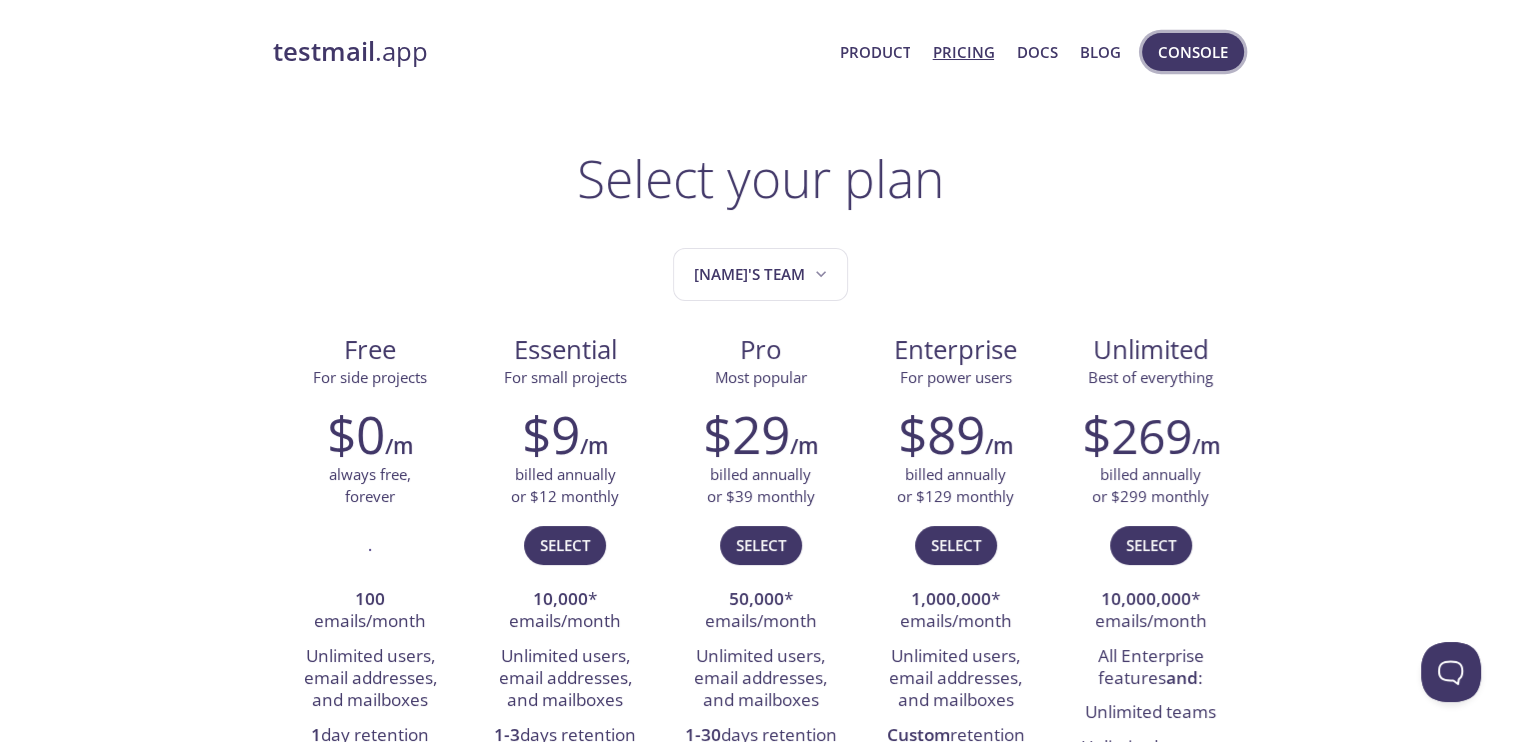 click on "Console" at bounding box center (1193, 52) 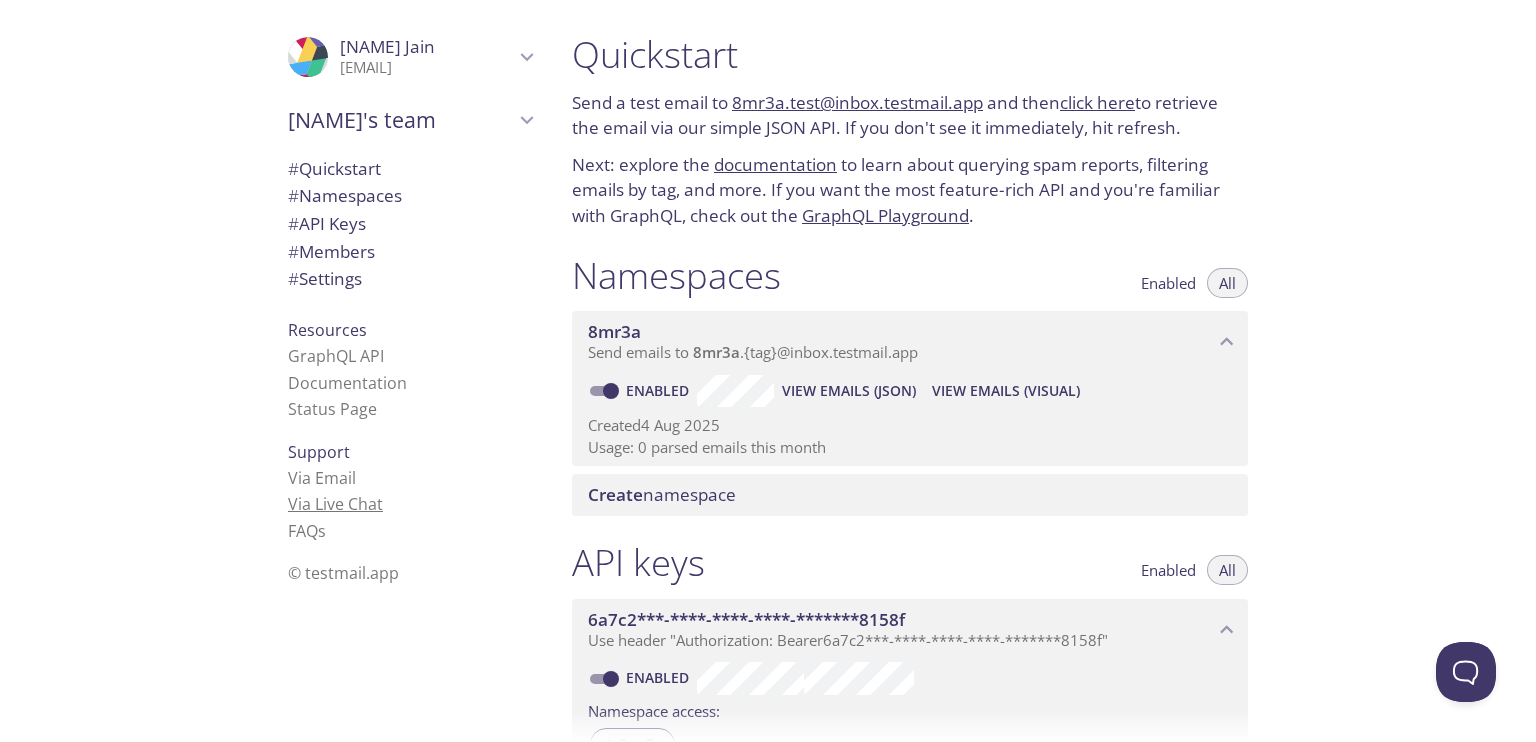 click on "Via Live Chat" at bounding box center [335, 504] 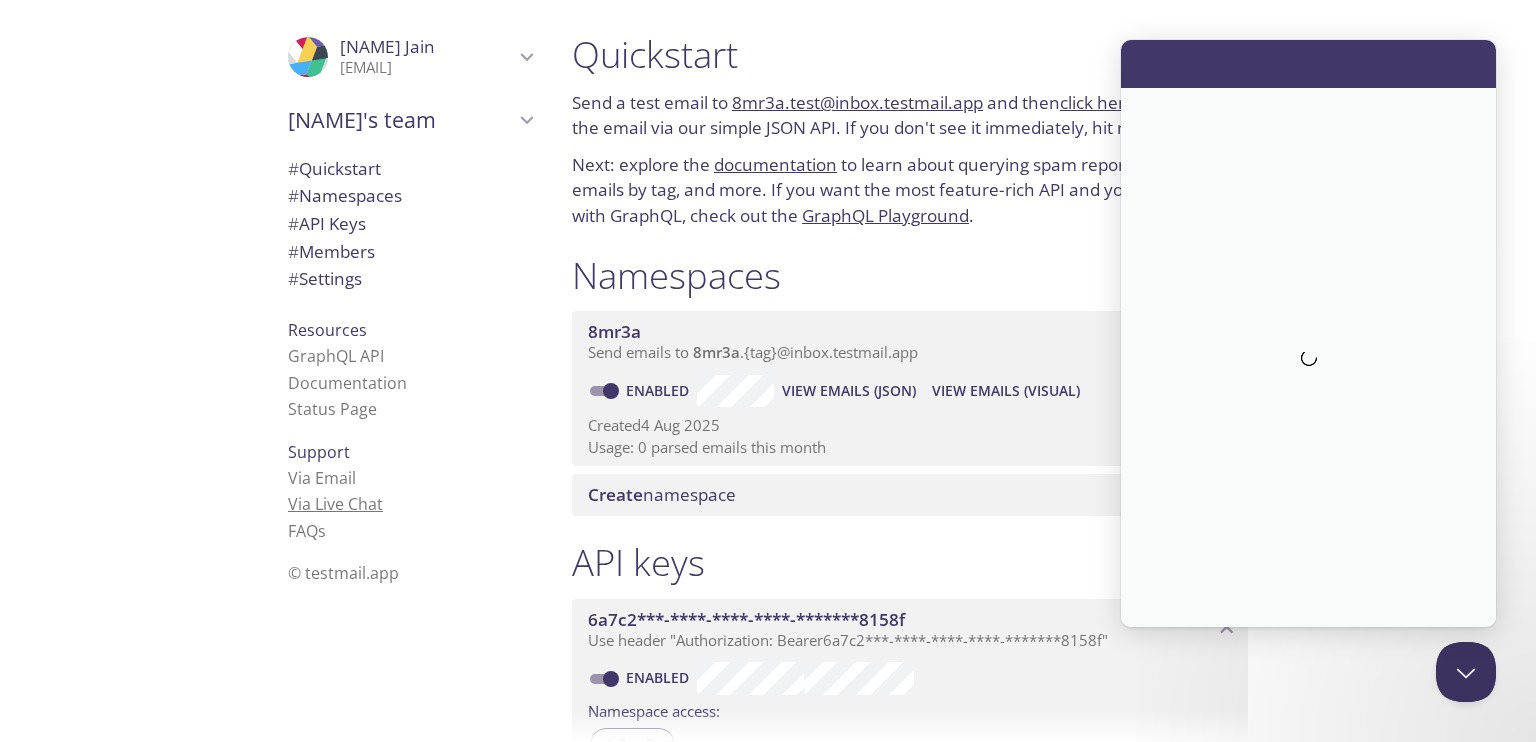scroll, scrollTop: 0, scrollLeft: 0, axis: both 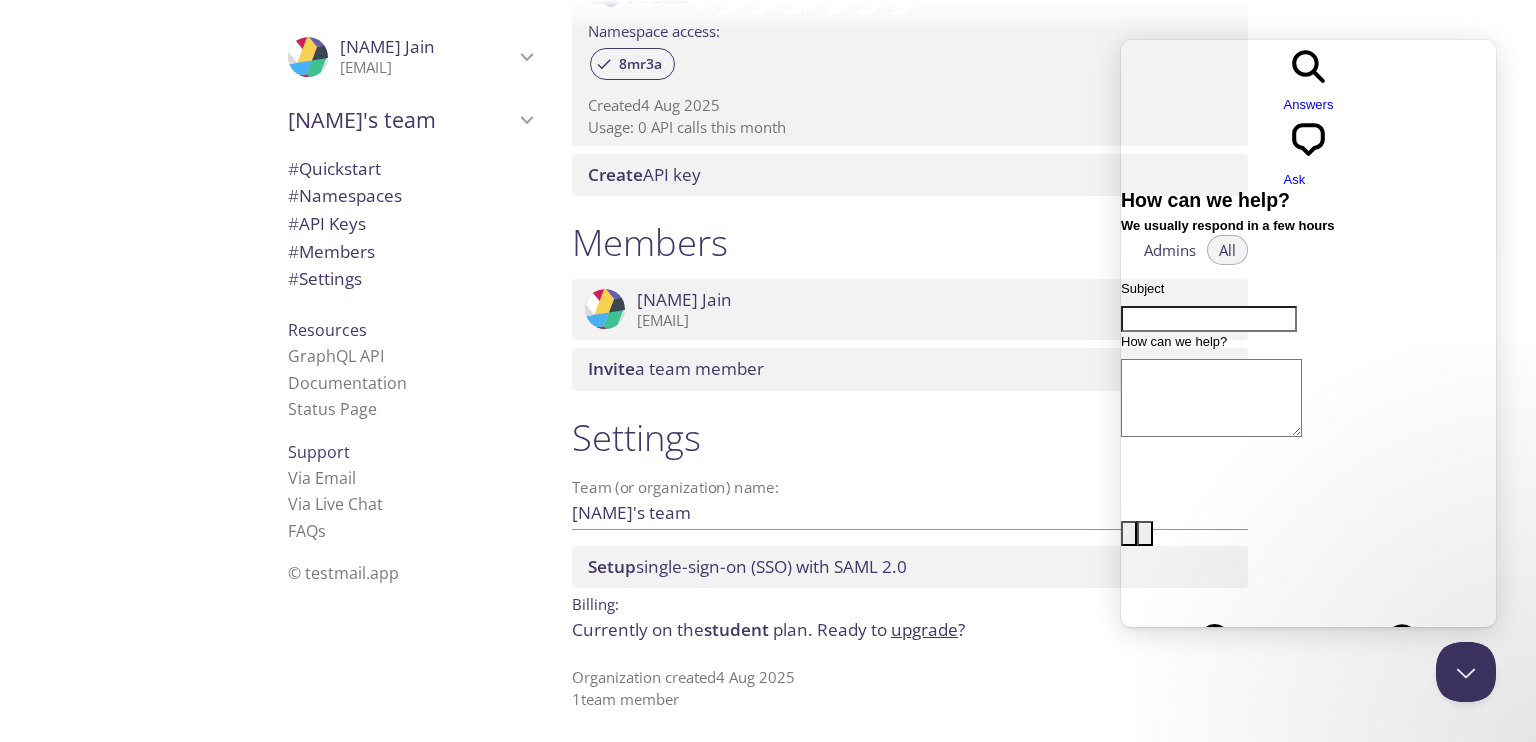 click on "Subject" at bounding box center (1209, 319) 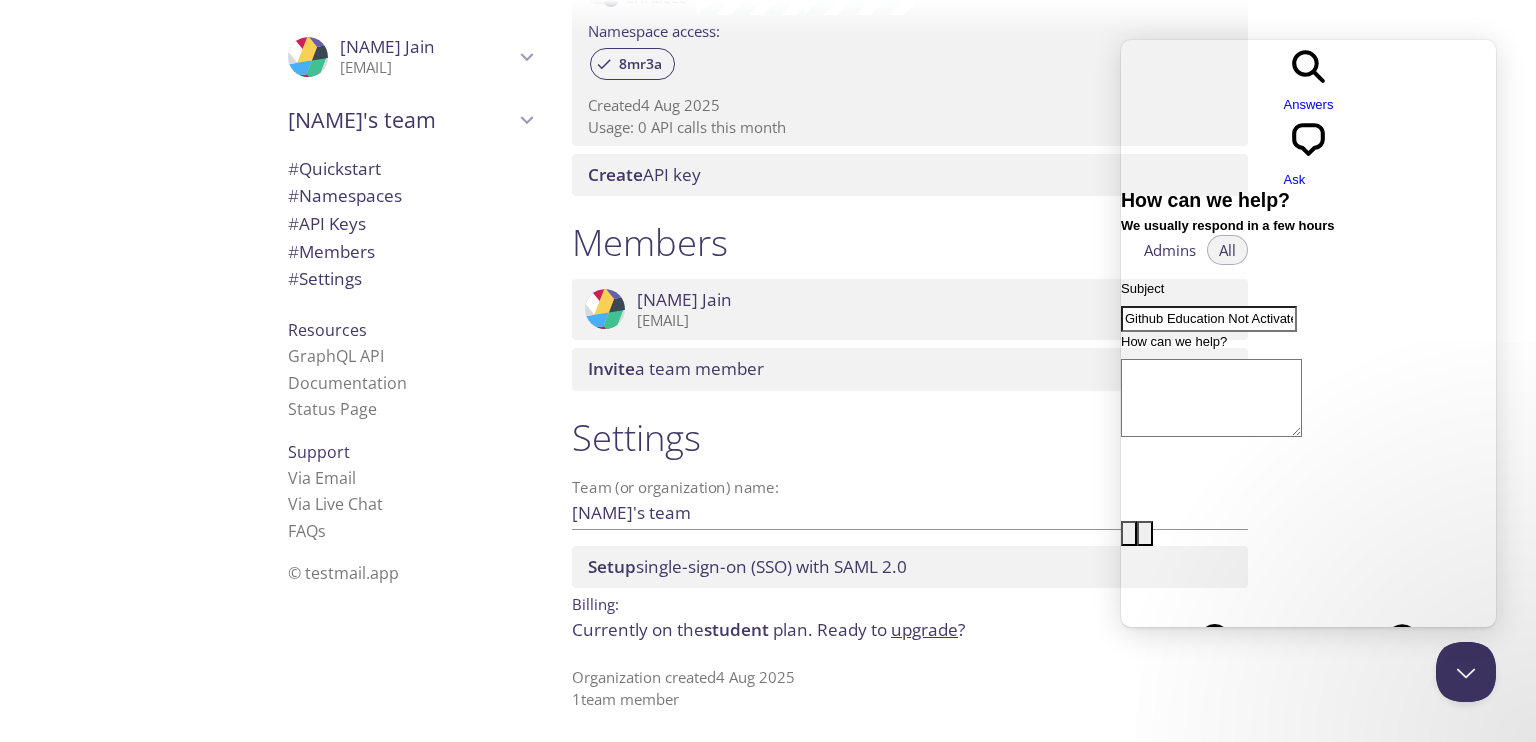 type on "Github Education Not Activated" 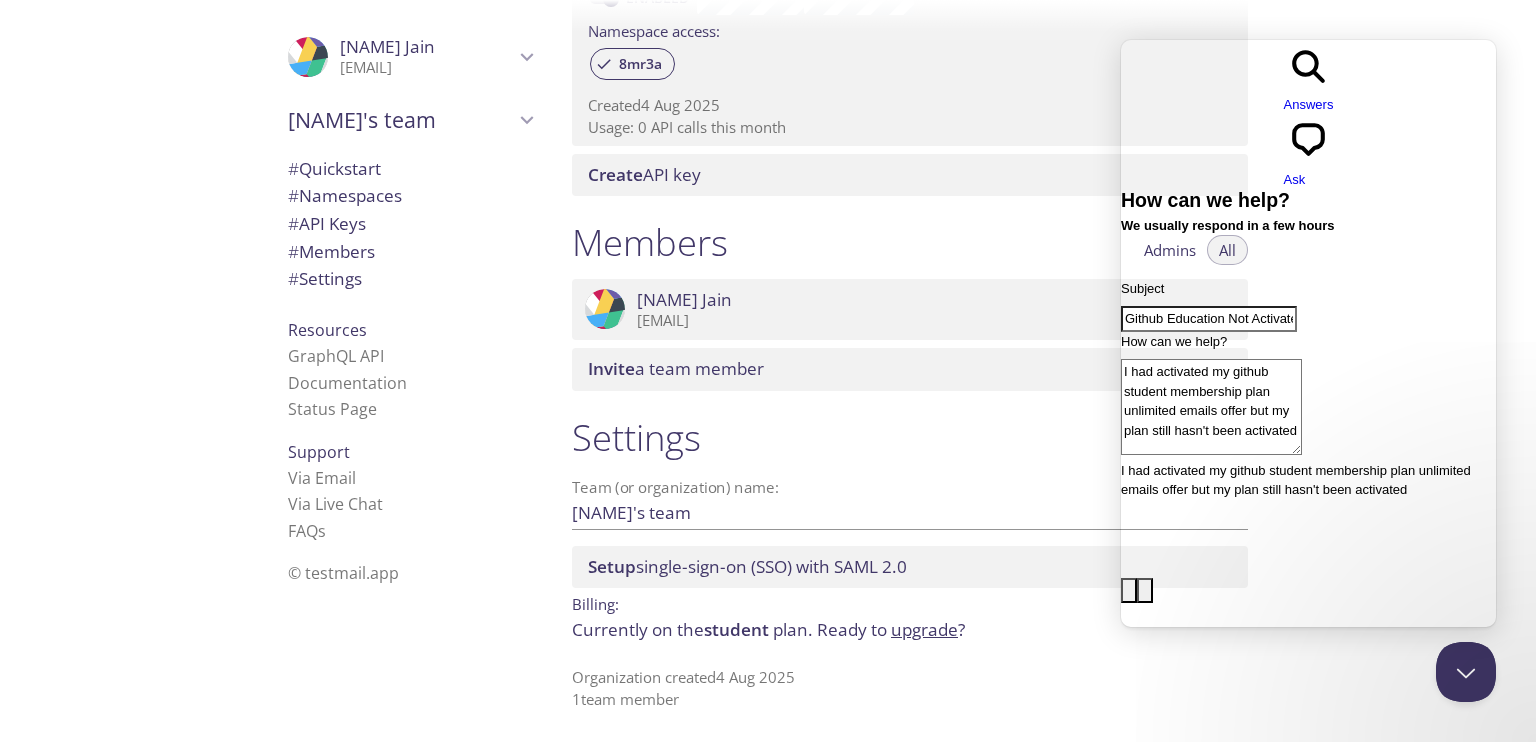 type on "I had activated my github student membership plan unlimited emails offer but my plan still hasn't been activated" 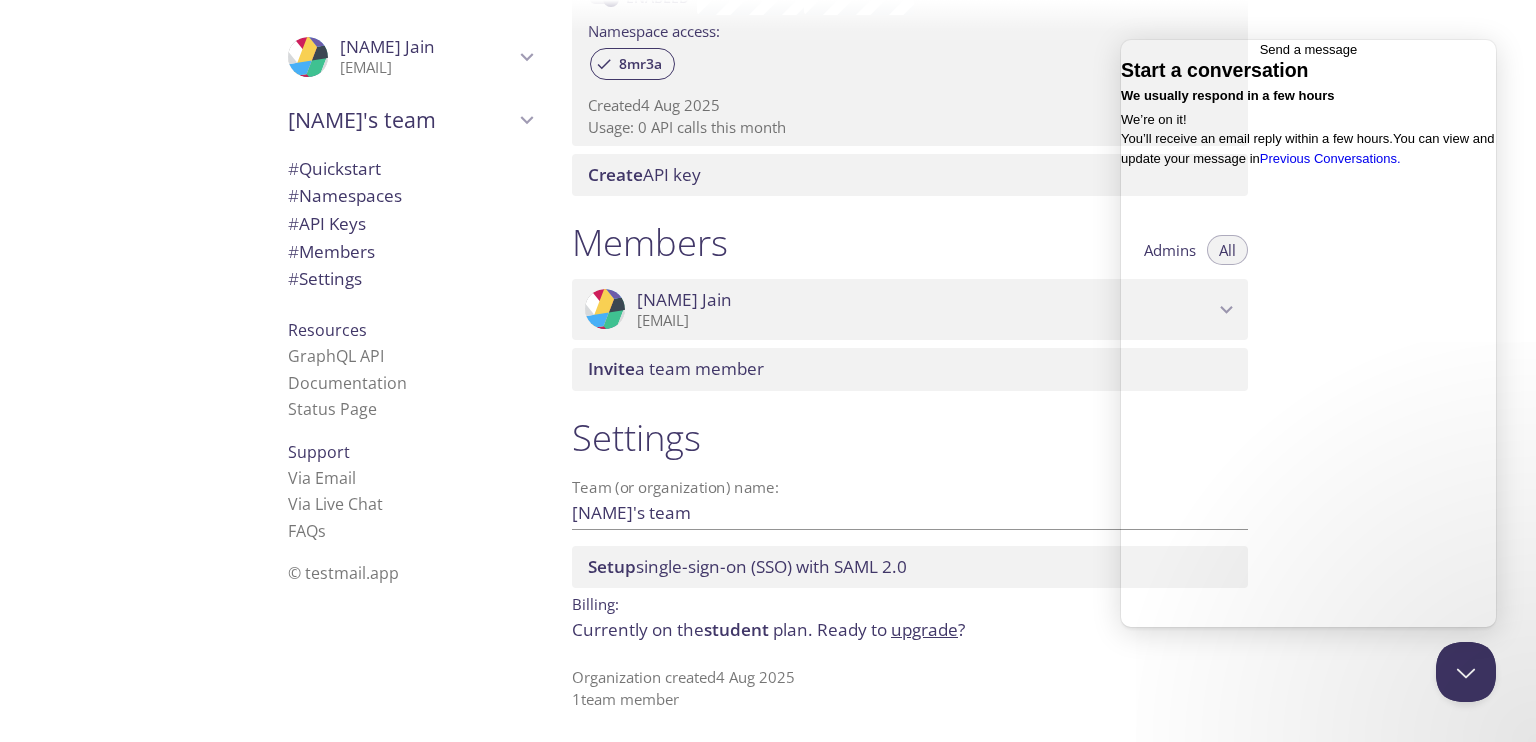 click on "Settings" at bounding box center (910, 437) 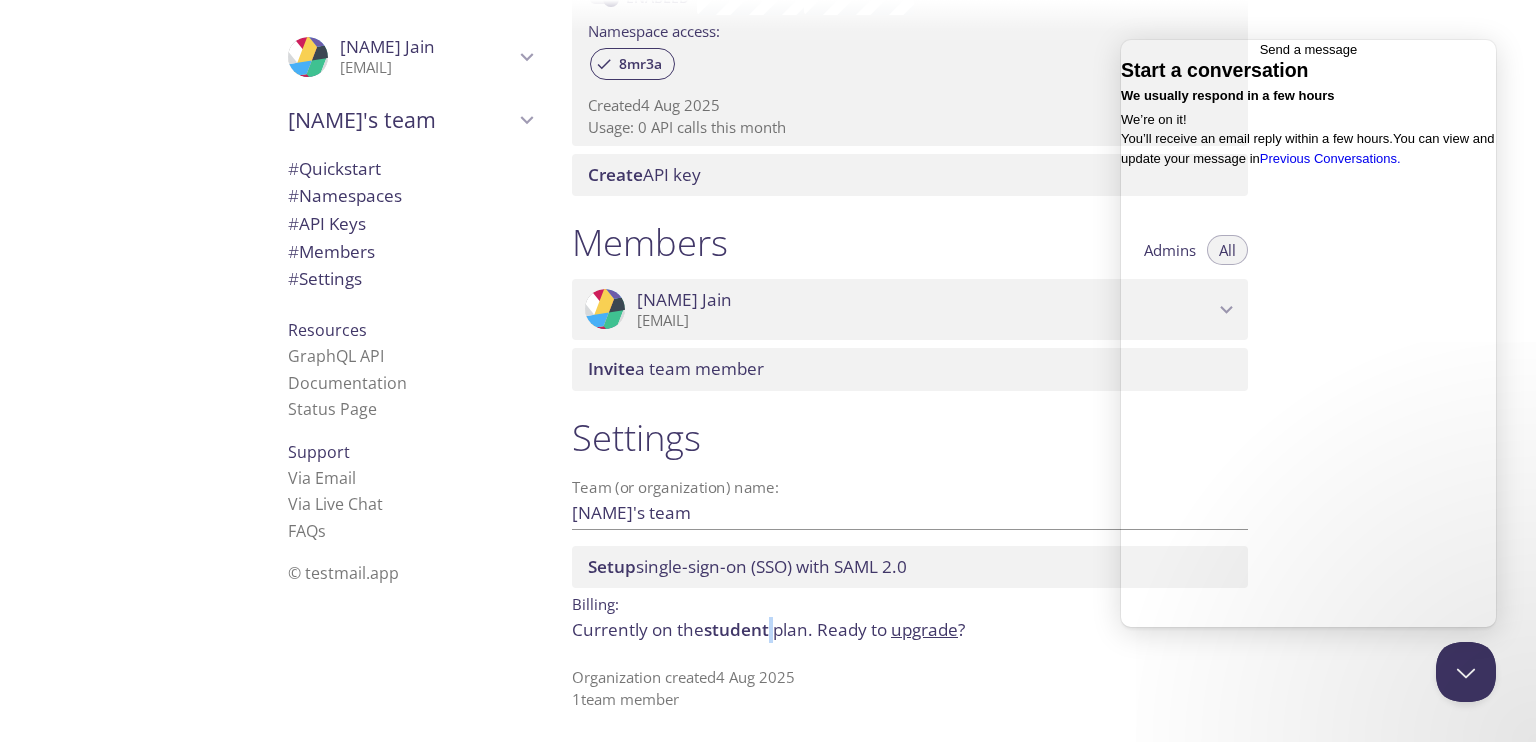 click on "Currently on the  student   plan.   Ready to   upgrade ?" at bounding box center [910, 630] 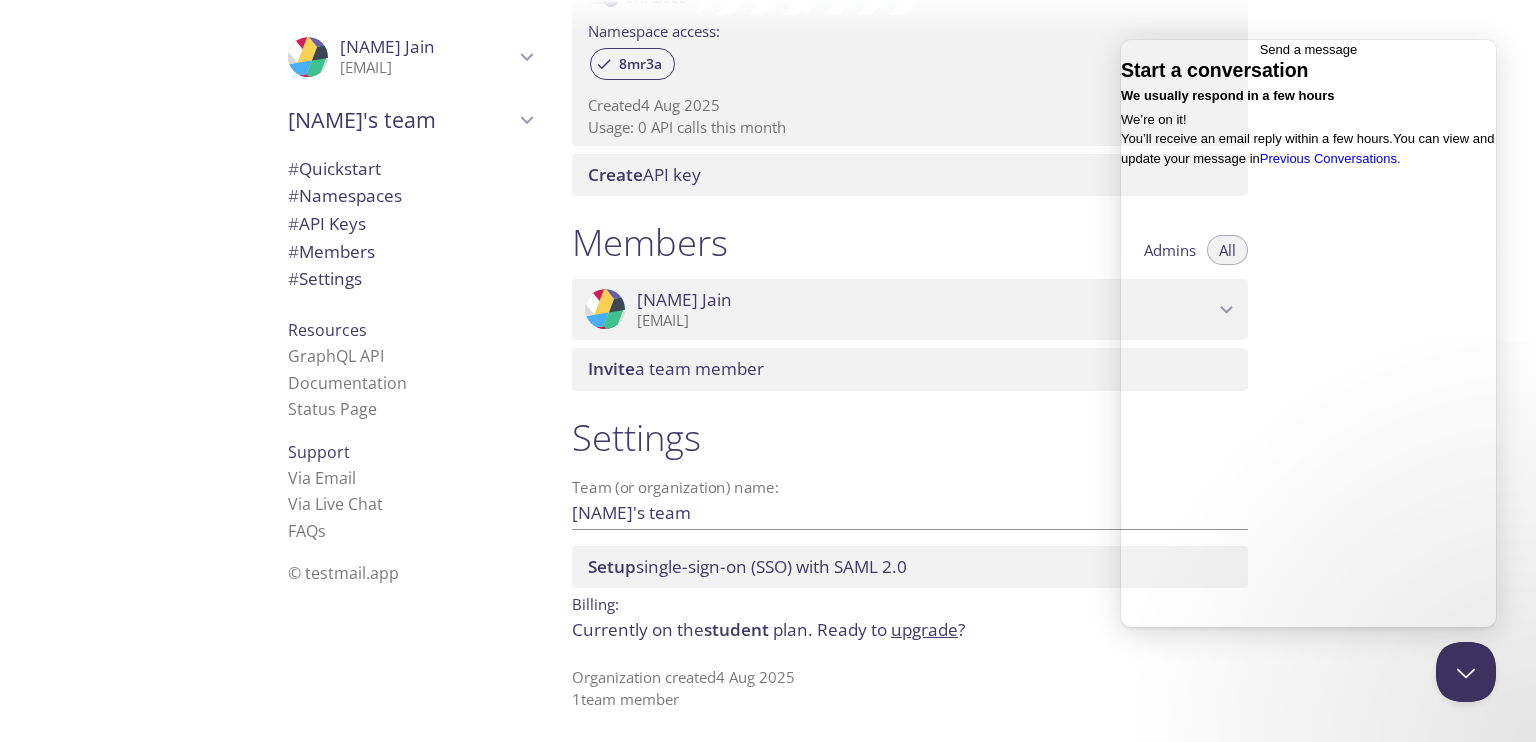 click on "Settings Team (or organization) name: [NAME]'s team Save Setup  single-sign-on (SSO) with SAML 2.0 Billing: Currently on the  student   plan.   Ready to   upgrade ? Organization created  4 Aug 2025 1  team member" at bounding box center (910, 562) 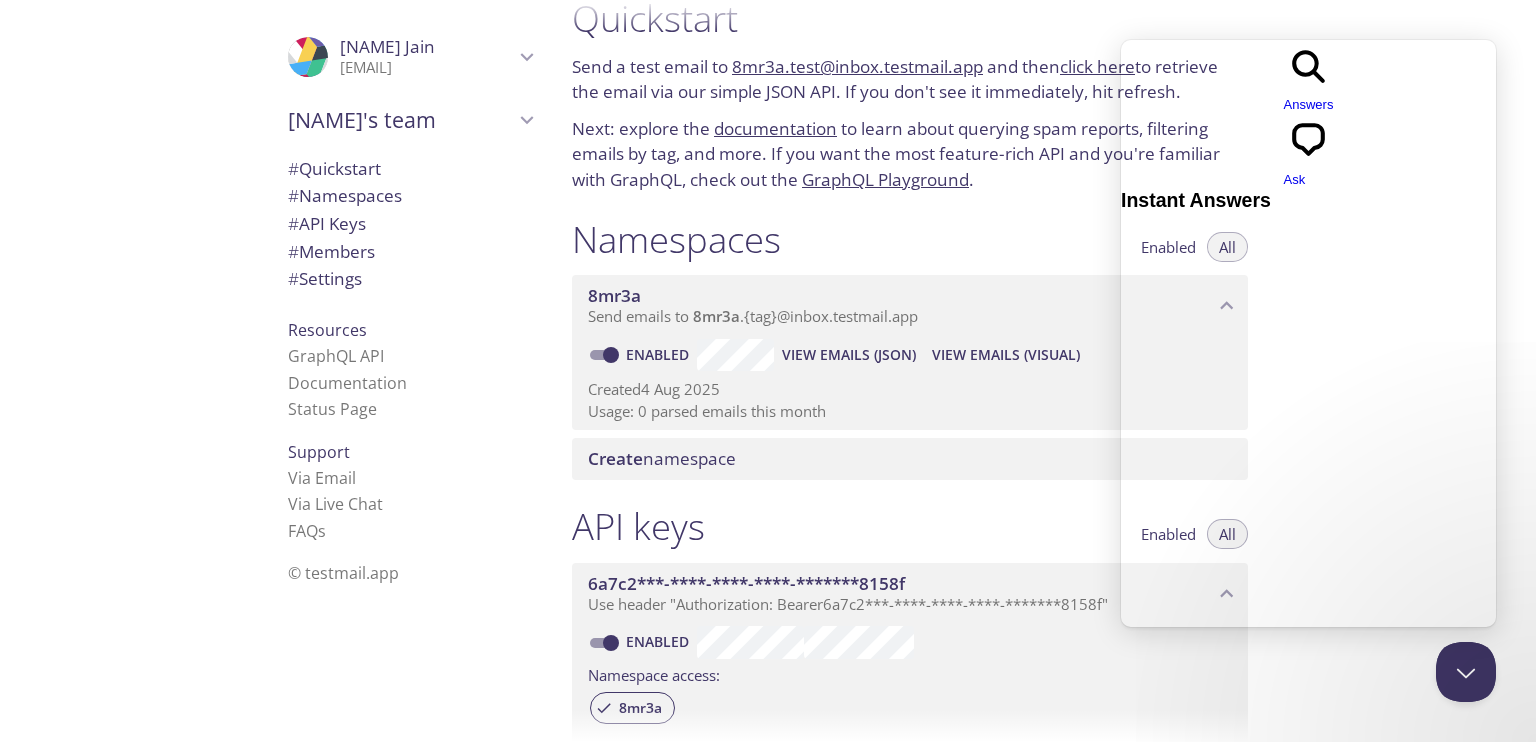 scroll, scrollTop: 0, scrollLeft: 0, axis: both 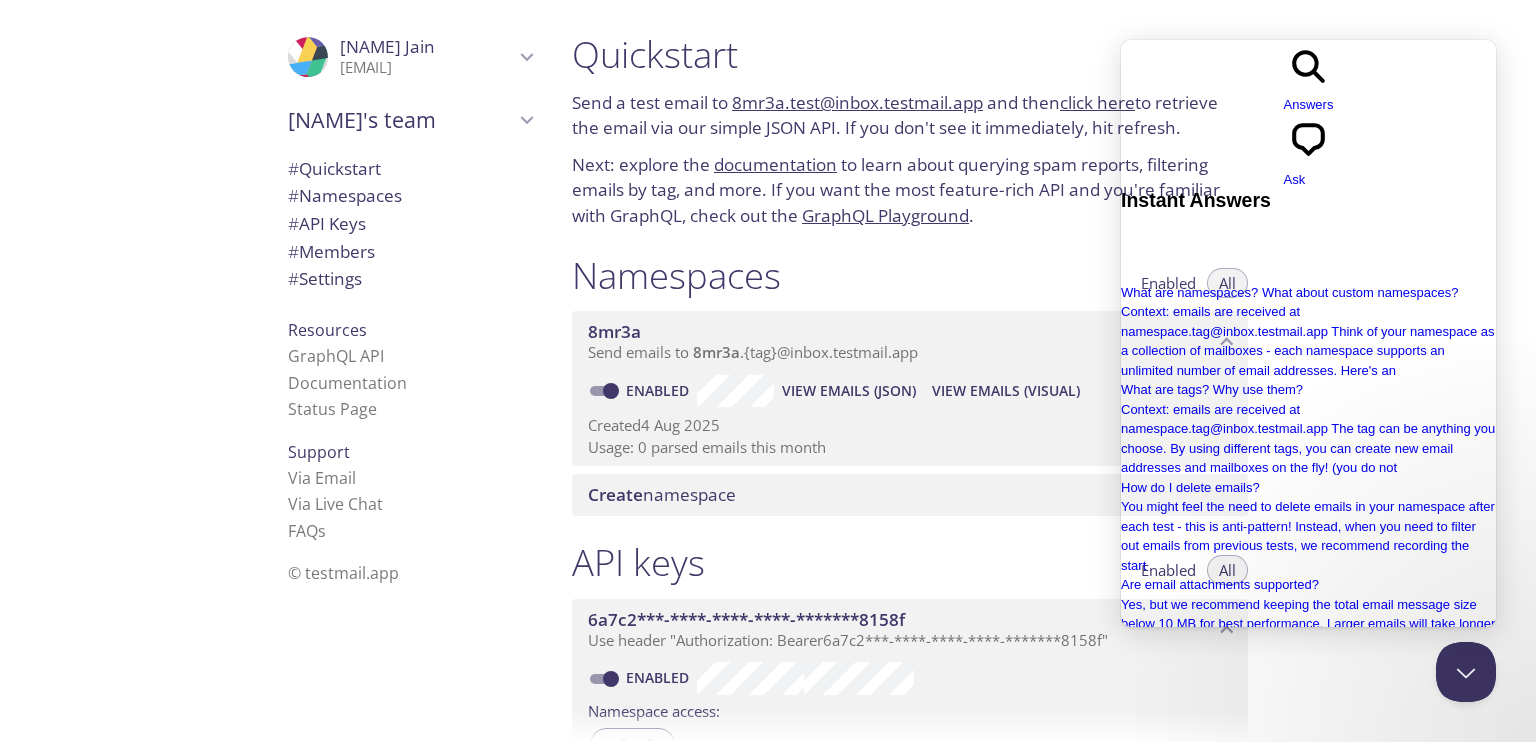 click on "Namespaces Enabled All 8mr3a Send emails to   8mr3a . {tag} @inbox.testmail.app Enabled View Emails (JSON) View Emails (Visual) Created  4 Aug 2025 Usage: 0 parsed emails this month Create  namespace" at bounding box center [910, 385] 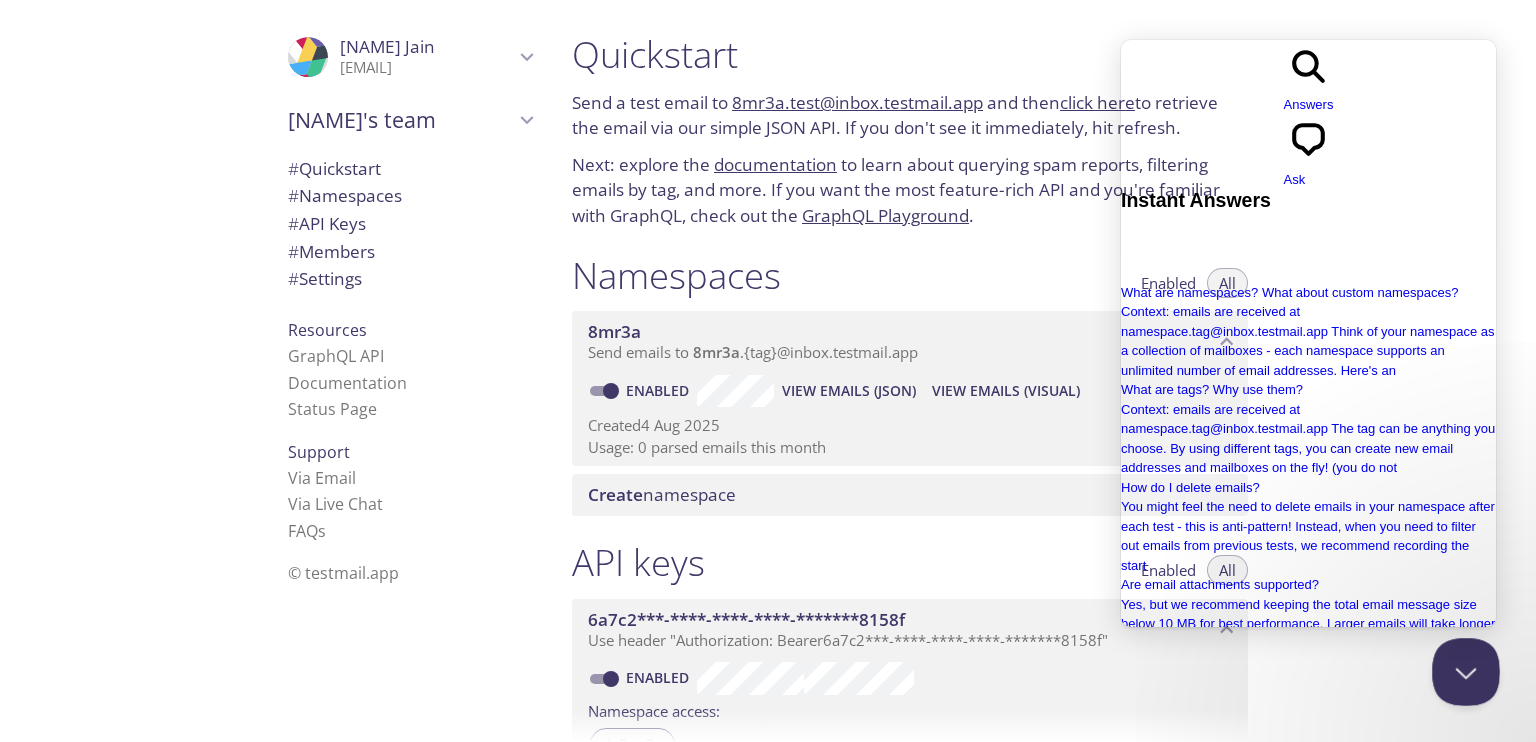 click at bounding box center (1462, 668) 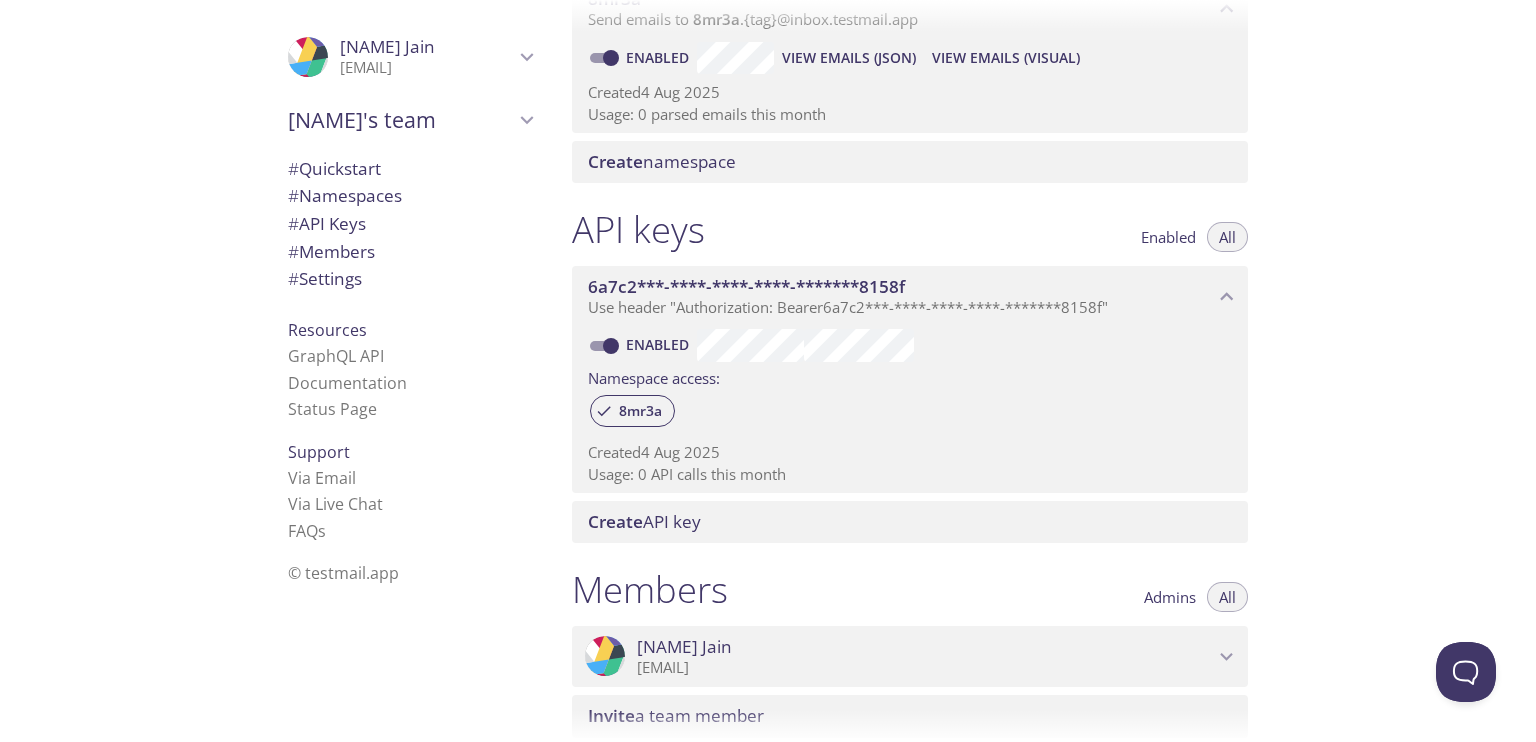 scroll, scrollTop: 0, scrollLeft: 0, axis: both 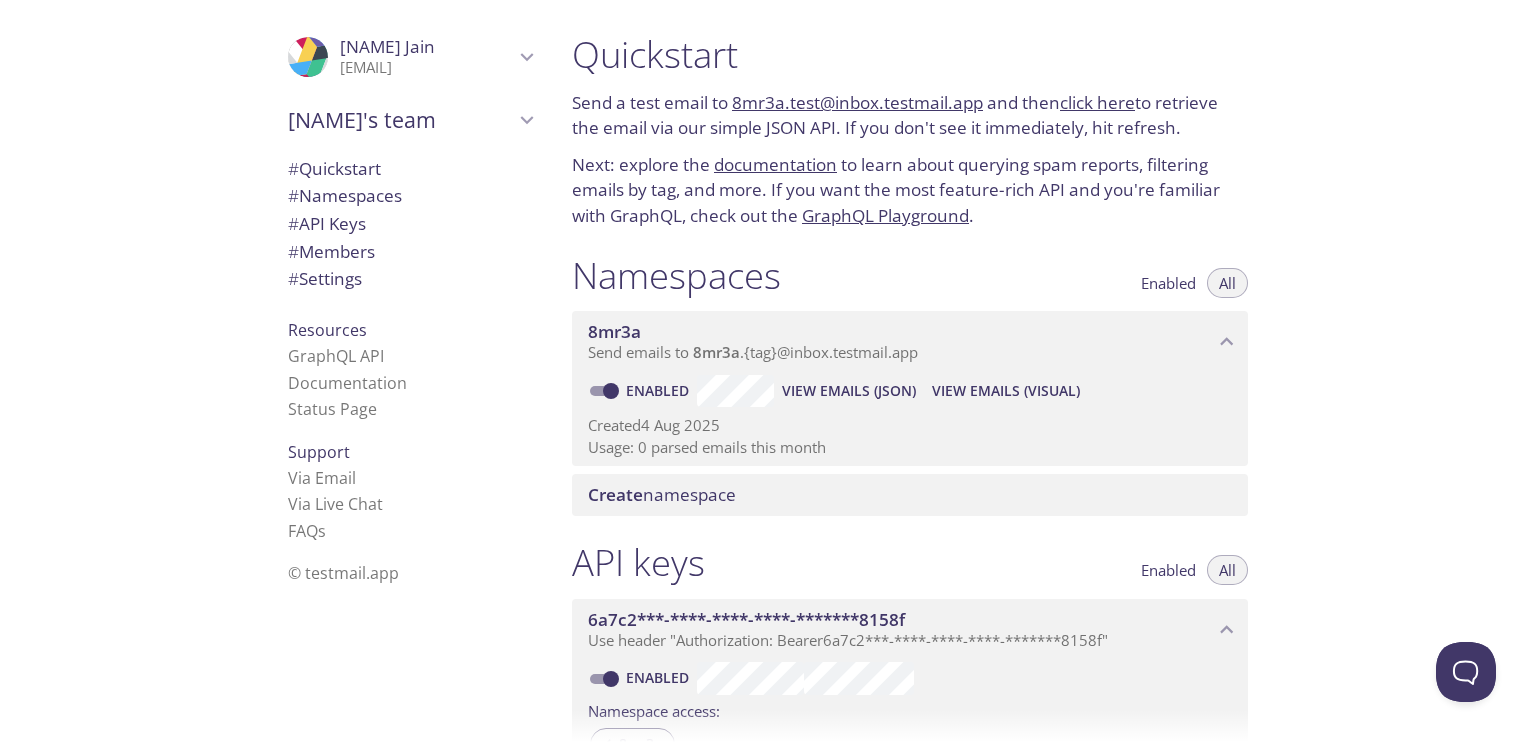 click on "View Emails (Visual)" at bounding box center [1006, 391] 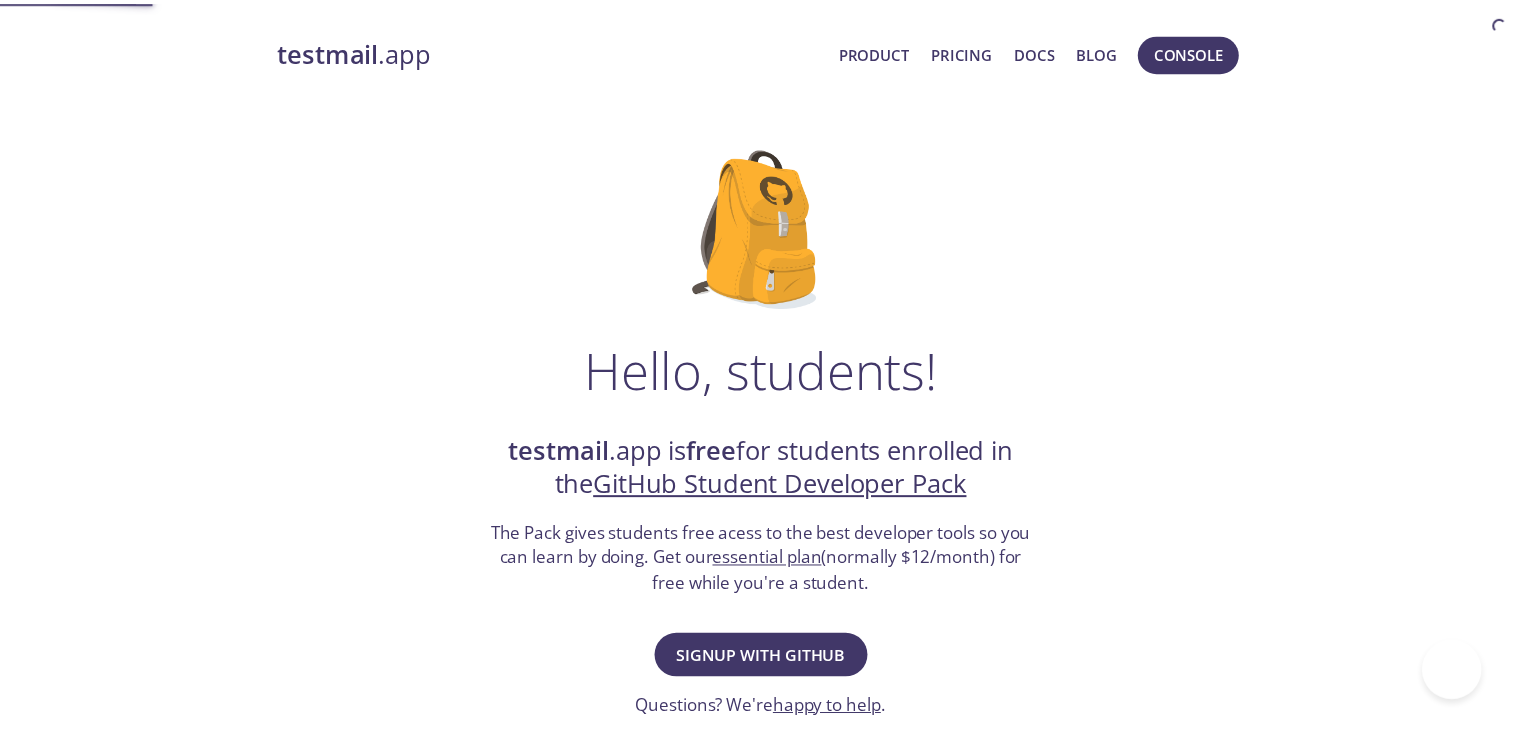 scroll, scrollTop: 0, scrollLeft: 0, axis: both 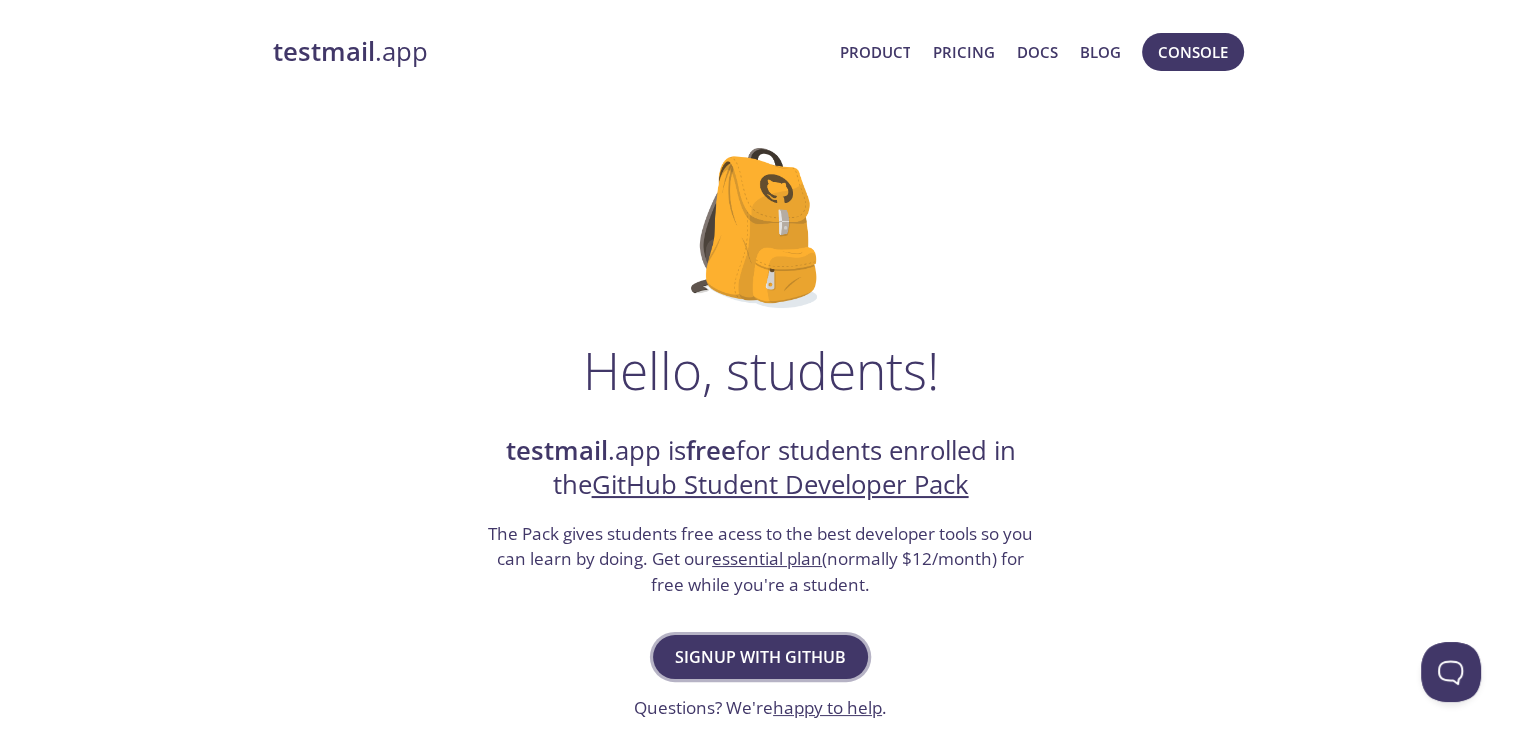 click on "Signup with GitHub" at bounding box center [760, 657] 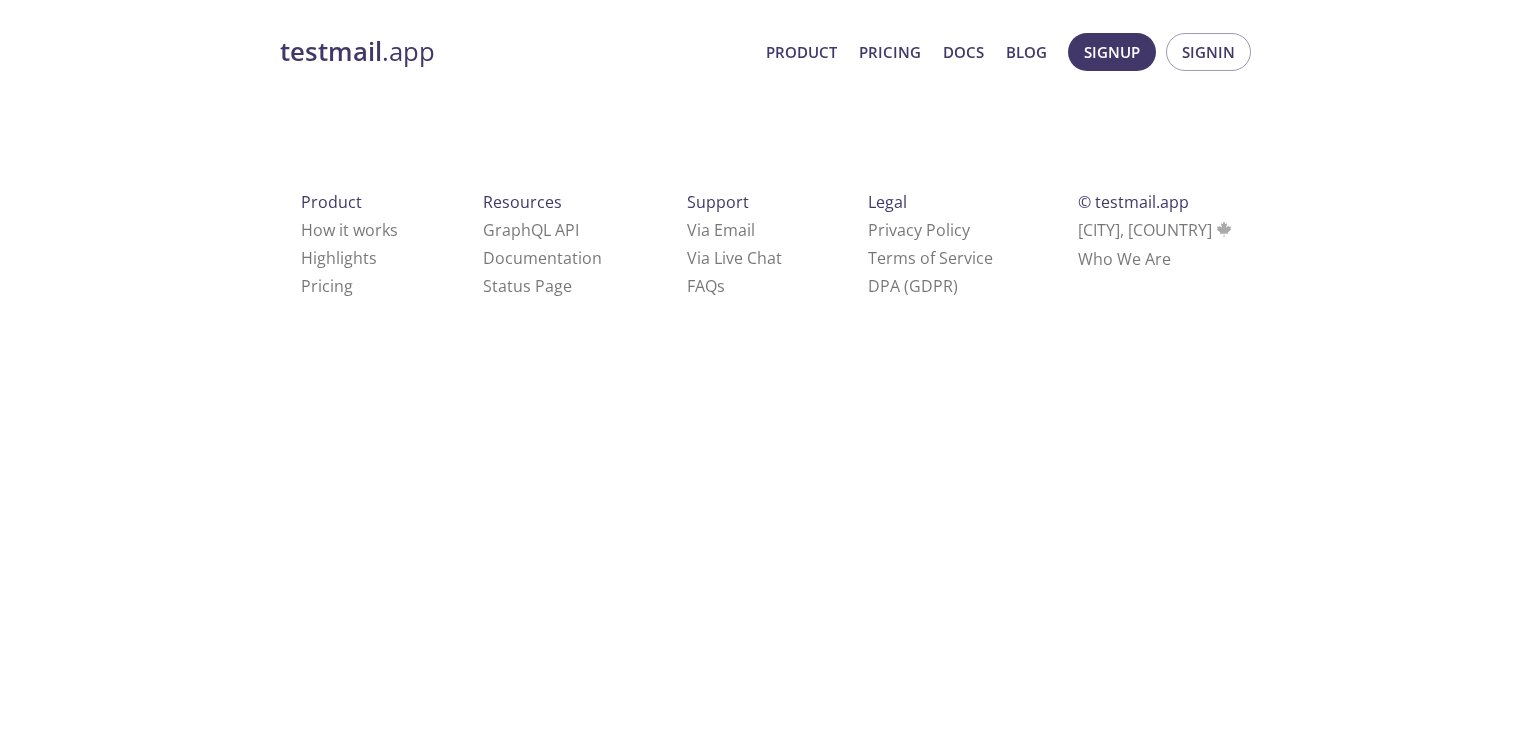 scroll, scrollTop: 0, scrollLeft: 0, axis: both 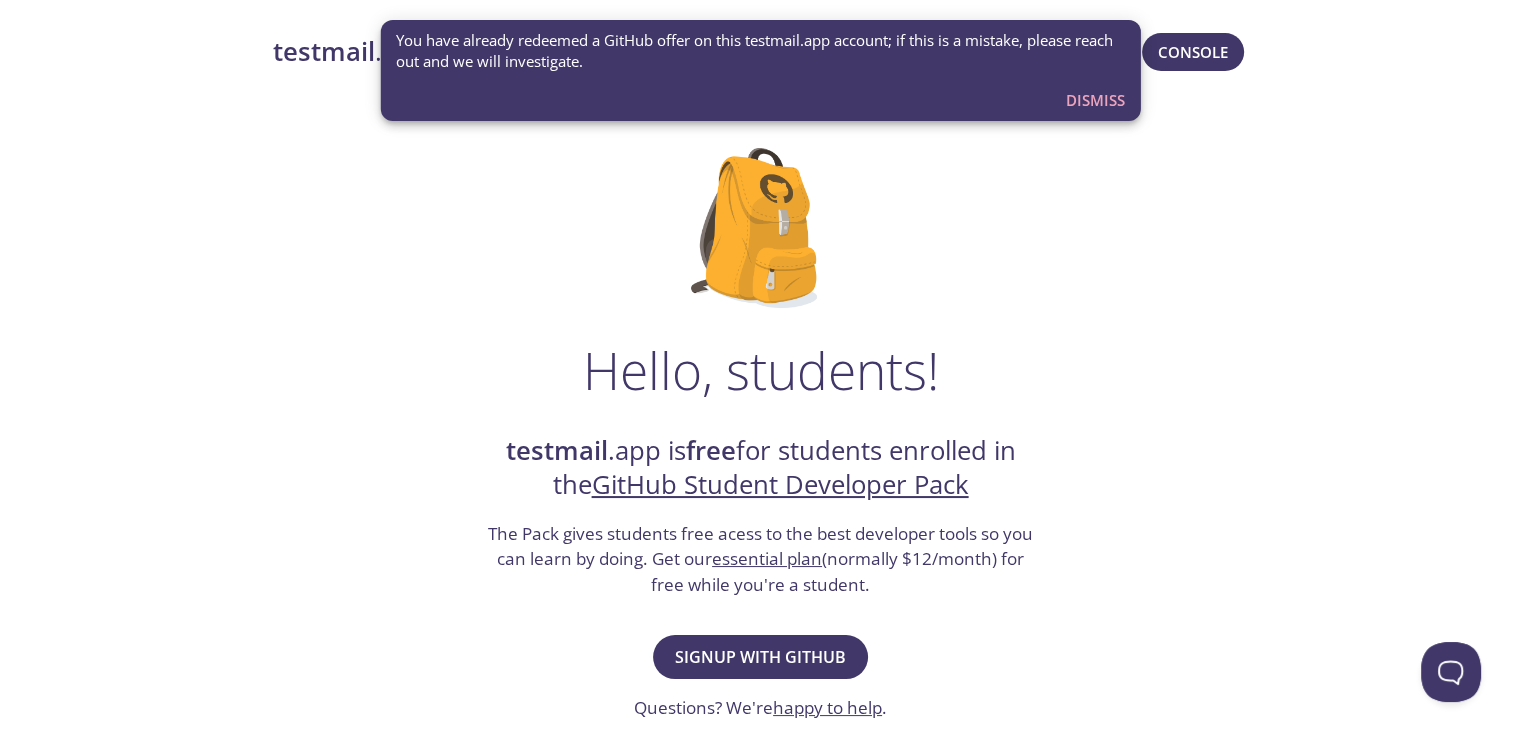 click on "Dismiss" at bounding box center [1095, 100] 